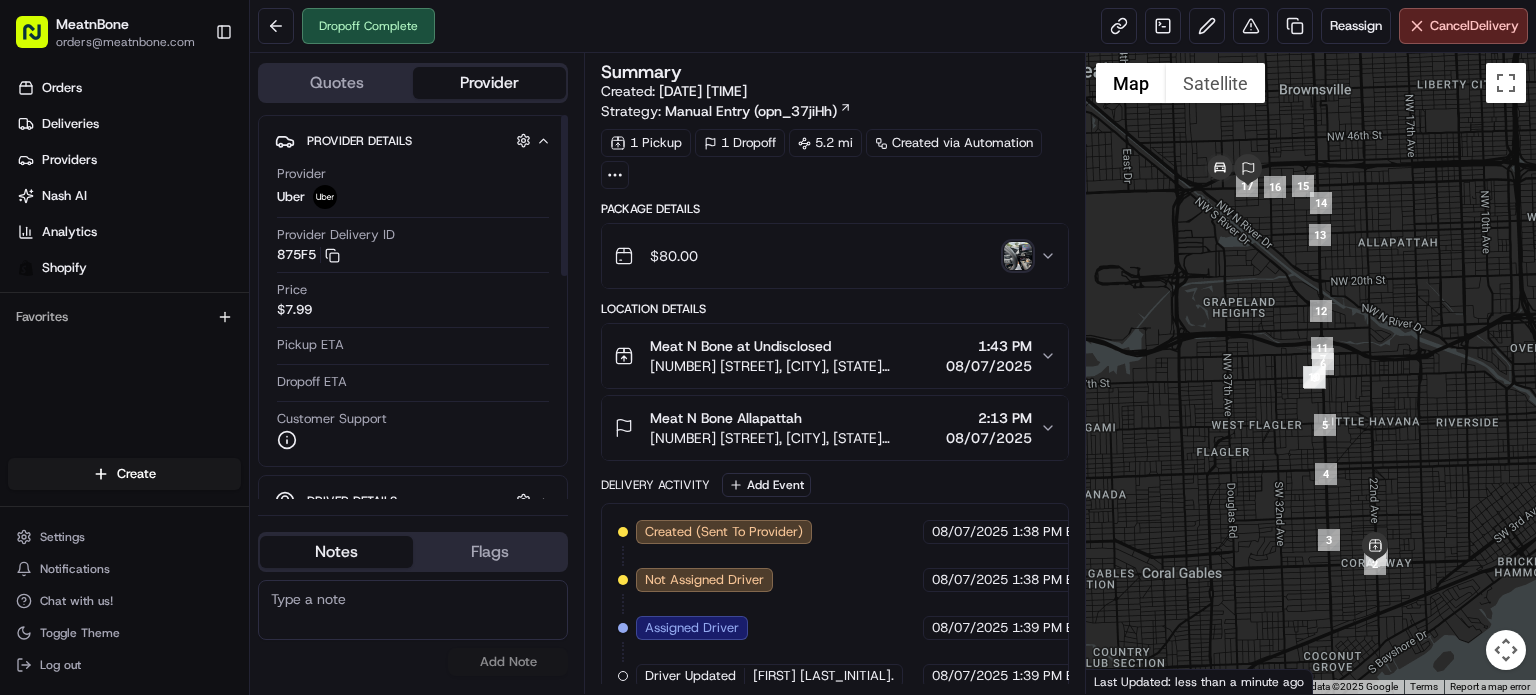 scroll, scrollTop: 0, scrollLeft: 0, axis: both 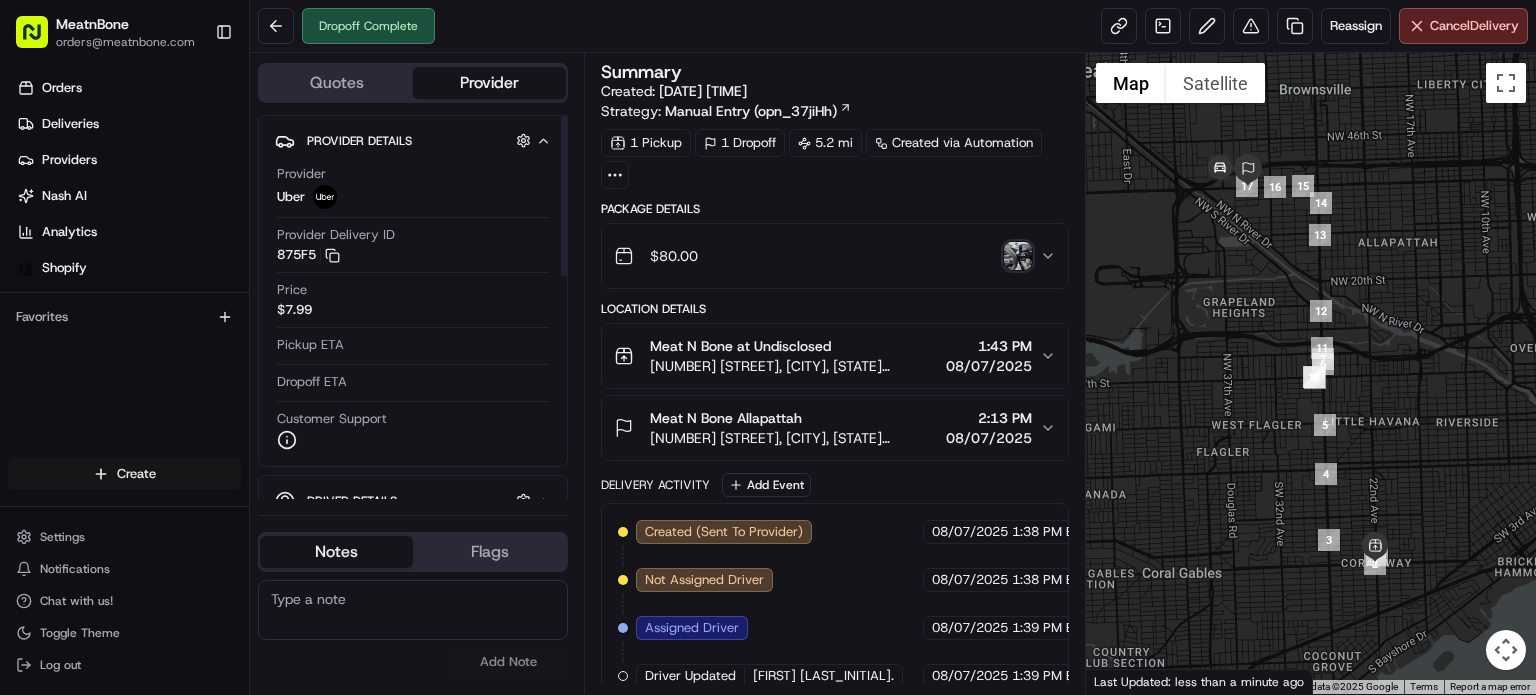 click on "MeatnBone orders@[EMAIL] Toggle Sidebar Orders Deliveries Providers Nash AI Analytics Shopify Favorites Main Menu Members & Organization Organization Users Roles Preferences Customization Tracking Orchestration Automations Dispatch Strategy Locations Pickup Locations Dropoff Locations Billing Billing Refund Requests Integrations Notification Triggers Webhooks API Keys Request Logs Create Settings Notifications Chat with us! Toggle Theme Log out Dropoff Complete Reassign Cancel Delivery Quotes Provider Provider Details Hidden ( 1 ) Provider Uber Provider Delivery ID [ID] Copy del_[ID] [ID] Price $7.99 Pickup ETA Dropoff ETA Customer Support Driver Details Hidden ( 5 ) Name [FIRST] [LAST_INITIAL]. Pickup Phone Number [PHONE] Dropoff Phone Number [PHONE] Tip $0.00 Type car Make Honda Model HR-V Color dimgray License Plate Number **[PLATE_CHARS] Notes Flags [EMAIL] [EMAIL] [EMAIL] [EMAIL] Add Note" at bounding box center [768, 347] 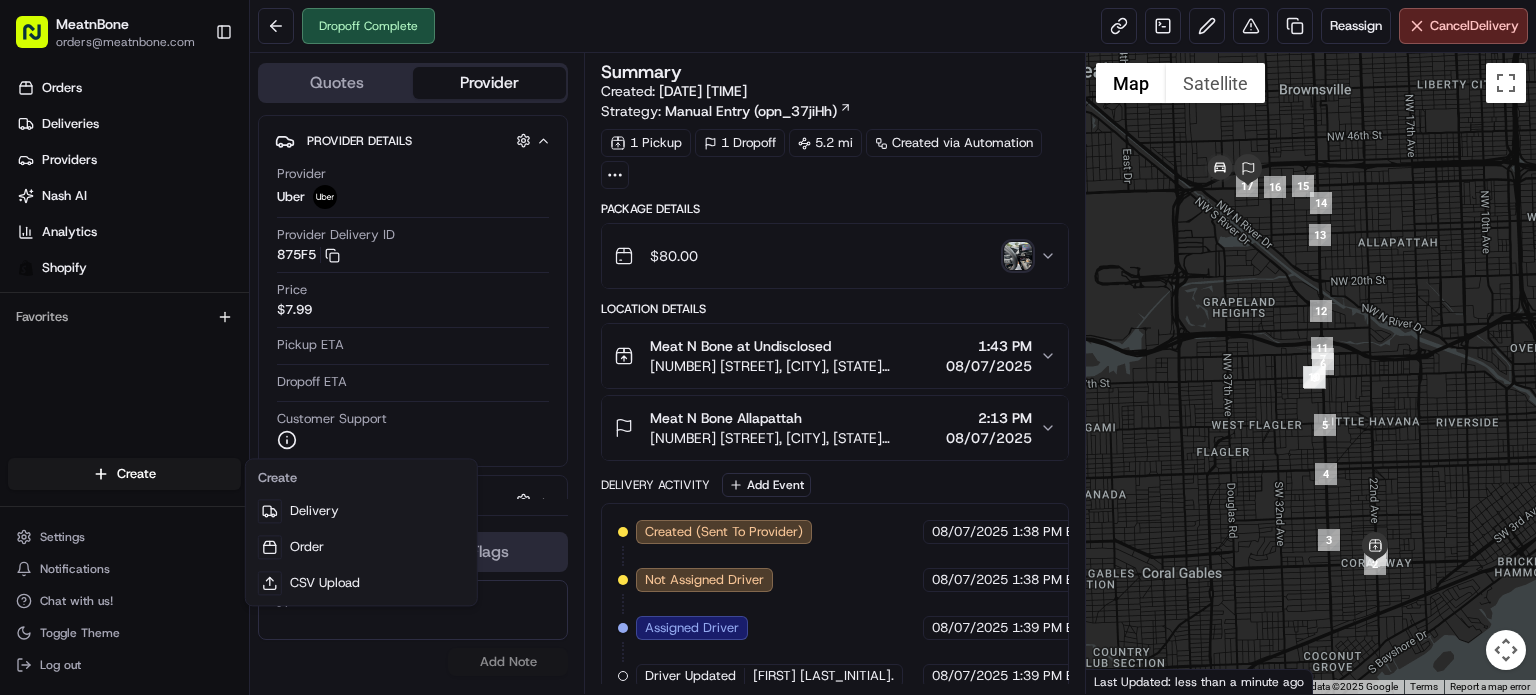 click on "MeatnBone orders@[EMAIL] Toggle Sidebar Orders Deliveries Providers Nash AI Analytics Shopify Favorites Main Menu Members & Organization Organization Users Roles Preferences Customization Tracking Orchestration Automations Dispatch Strategy Locations Pickup Locations Dropoff Locations Billing Billing Refund Requests Integrations Notification Triggers Webhooks API Keys Request Logs Create Settings Notifications Chat with us! Toggle Theme Log out Dropoff Complete Reassign Cancel Delivery Quotes Provider Provider Details Hidden ( 1 ) Provider Uber Provider Delivery ID [ID] Copy del_[ID] [ID] Price $7.99 Pickup ETA Dropoff ETA Customer Support Driver Details Hidden ( 5 ) Name [FIRST] [LAST_INITIAL]. Pickup Phone Number [PHONE] Dropoff Phone Number [PHONE] Tip $0.00 Type car Make Honda Model HR-V Color dimgray License Plate Number **[PLATE_CHARS] Notes Flags [EMAIL] [EMAIL] [EMAIL] [EMAIL] Add Note" at bounding box center [768, 347] 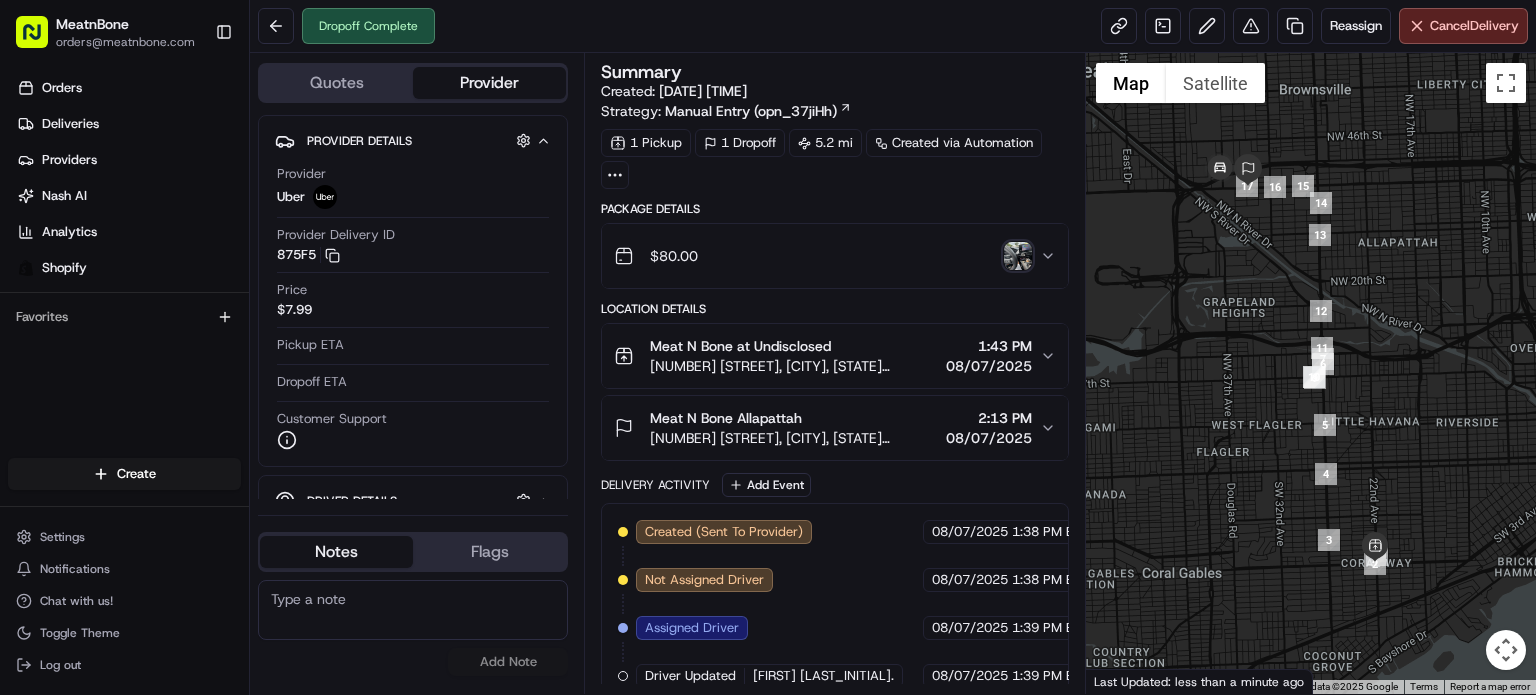 click at bounding box center (1018, 256) 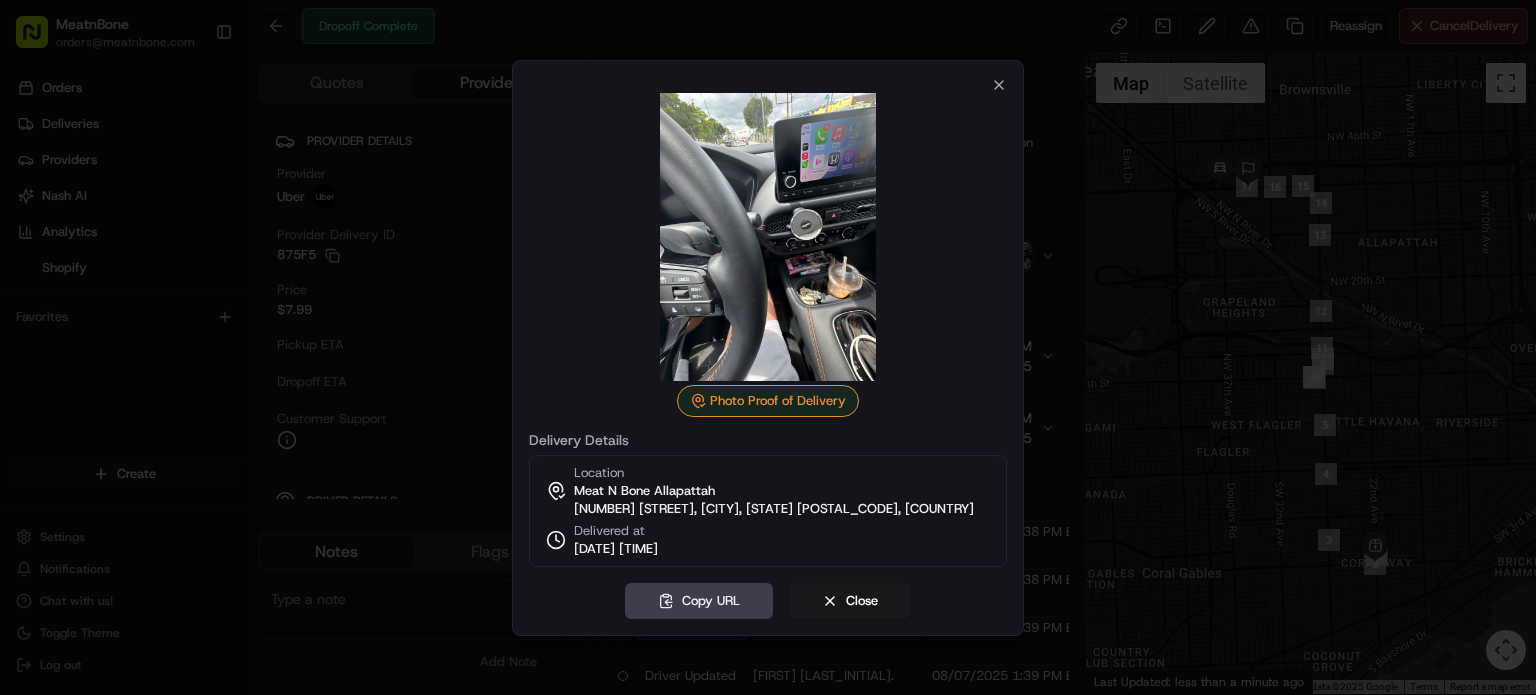 click on "Photo Proof of Delivery Delivery Details Location Meat N Bone Allapattah [NUMBER] [STREET], [CITY], [STATE] [POSTAL_CODE], [COUNTRY] Delivered at [DATE] [TIME] Copy URL Close Close" at bounding box center [768, 348] 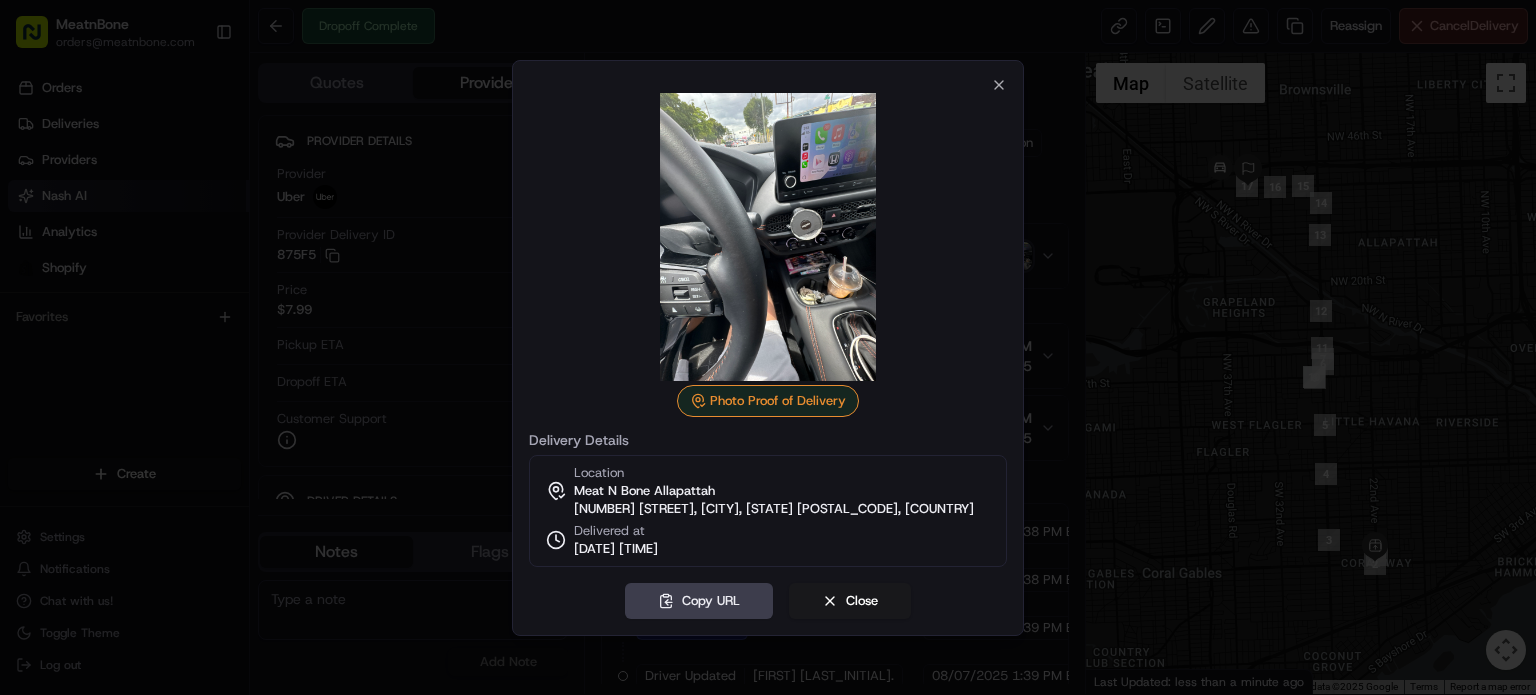 click at bounding box center [768, 347] 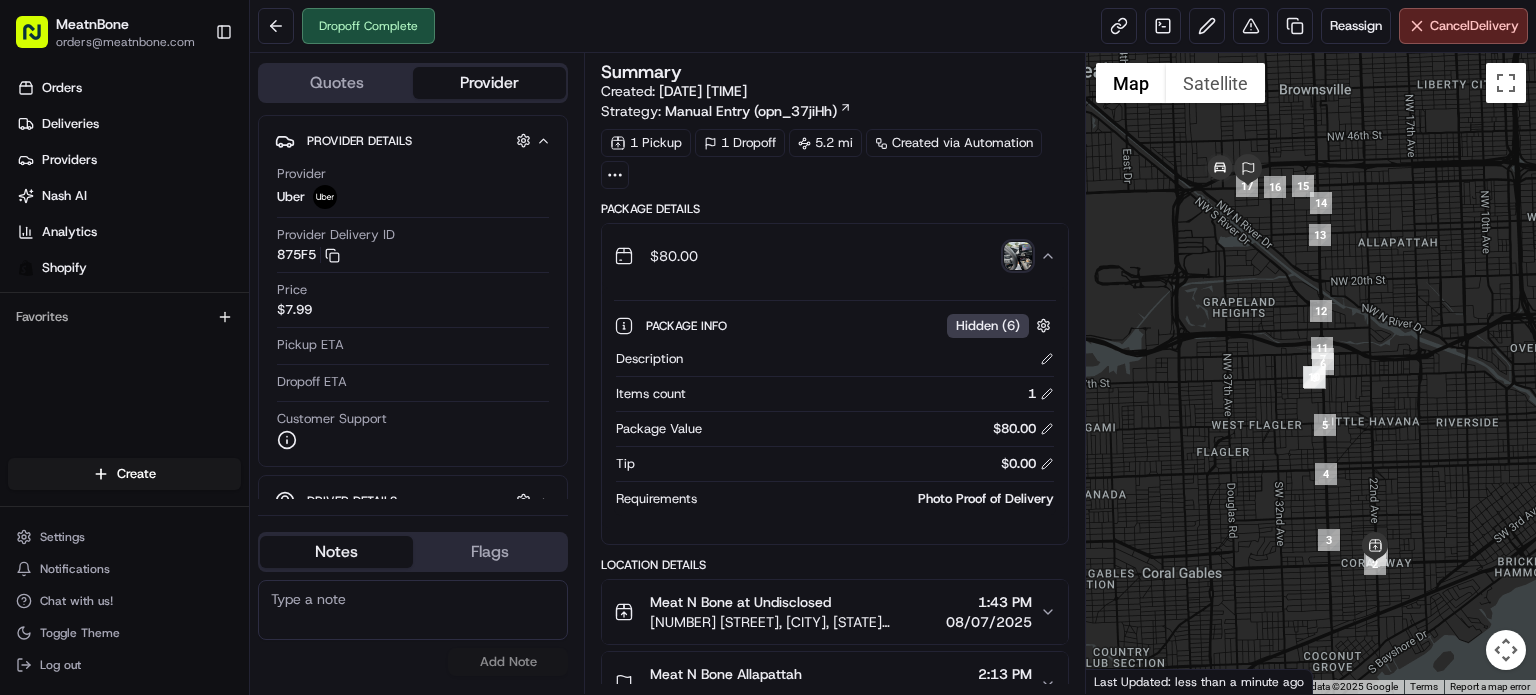 drag, startPoint x: 124, startPoint y: 533, endPoint x: 138, endPoint y: 503, distance: 33.105892 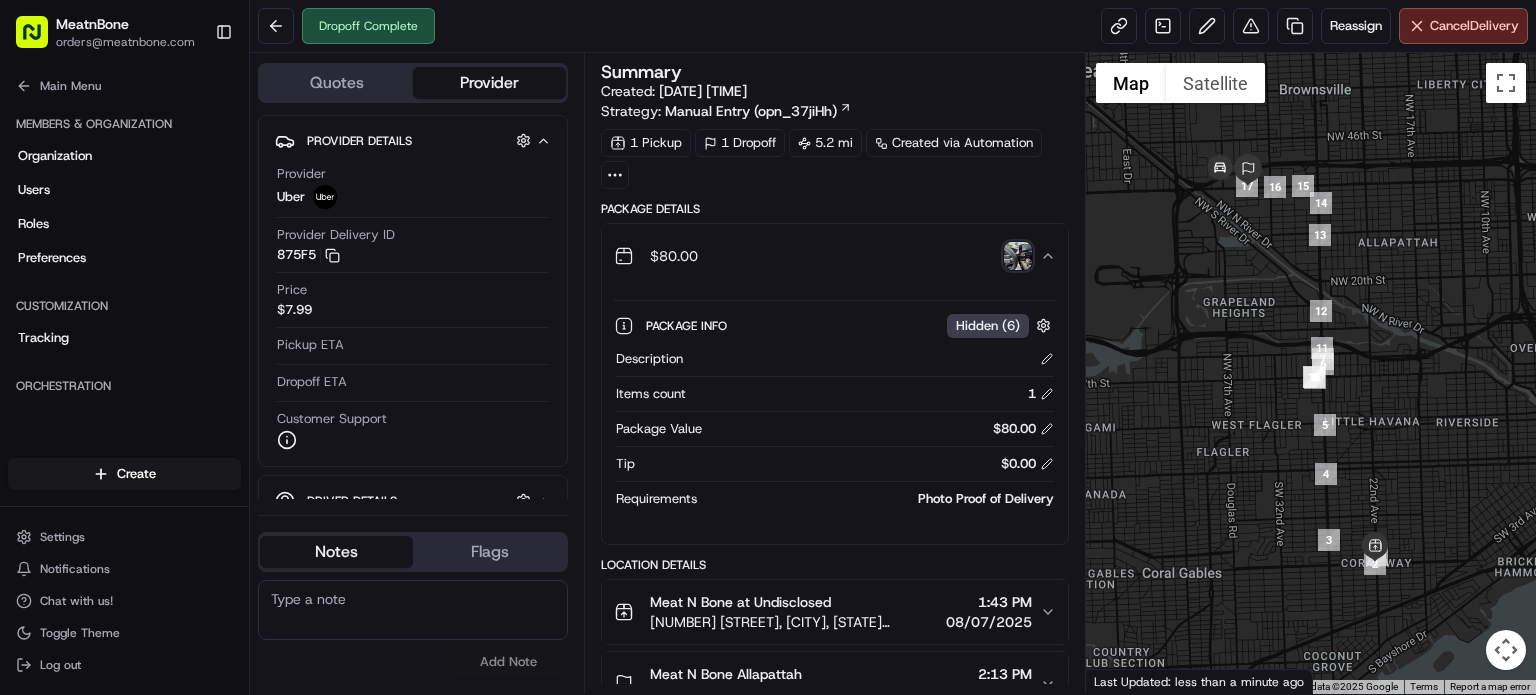 click on "Create" at bounding box center (124, 474) 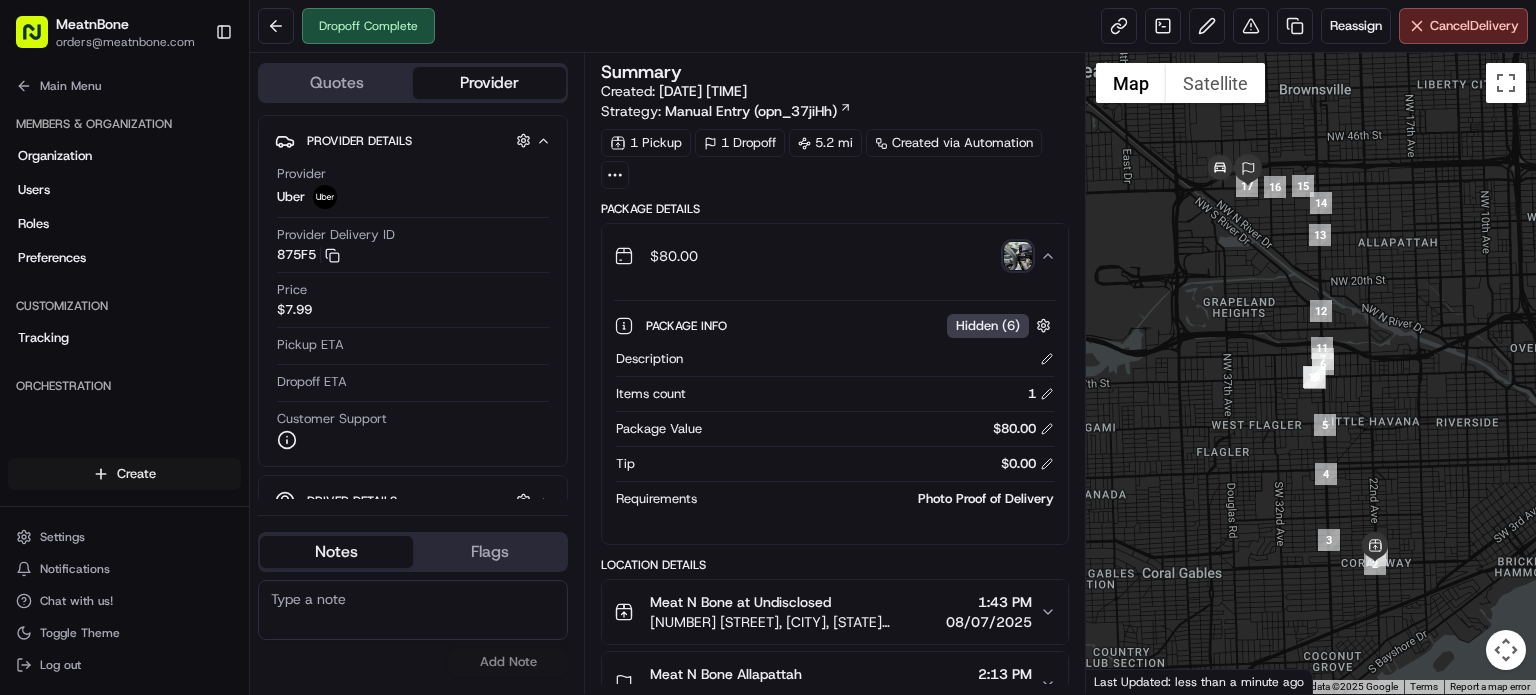 click on "MeatnBone orders@[EMAIL] Toggle Sidebar Orders Deliveries Providers Nash AI Analytics Shopify Favorites Main Menu Members & Organization Organization Users Roles Preferences Customization Tracking Orchestration Automations Dispatch Strategy Locations Pickup Locations Dropoff Locations Billing Billing Refund Requests Integrations Notification Triggers Webhooks API Keys Request Logs Create Settings Notifications Chat with us! Toggle Theme Log out Dropoff Complete Reassign Cancel Delivery Quotes Provider Provider Details Hidden ( 1 ) Provider Uber Provider Delivery ID [ID] Copy del_[ID] [ID] Price $7.99 Pickup ETA Dropoff ETA Customer Support Driver Details Hidden ( 5 ) Name [FIRST] [LAST_INITIAL]. Pickup Phone Number [PHONE] Dropoff Phone Number [PHONE] Tip $0.00 Type car Make Honda Model HR-V Color dimgray License Plate Number **[PLATE_CHARS] Notes Flags [EMAIL] [EMAIL] [EMAIL] [EMAIL] Add Note" at bounding box center (768, 347) 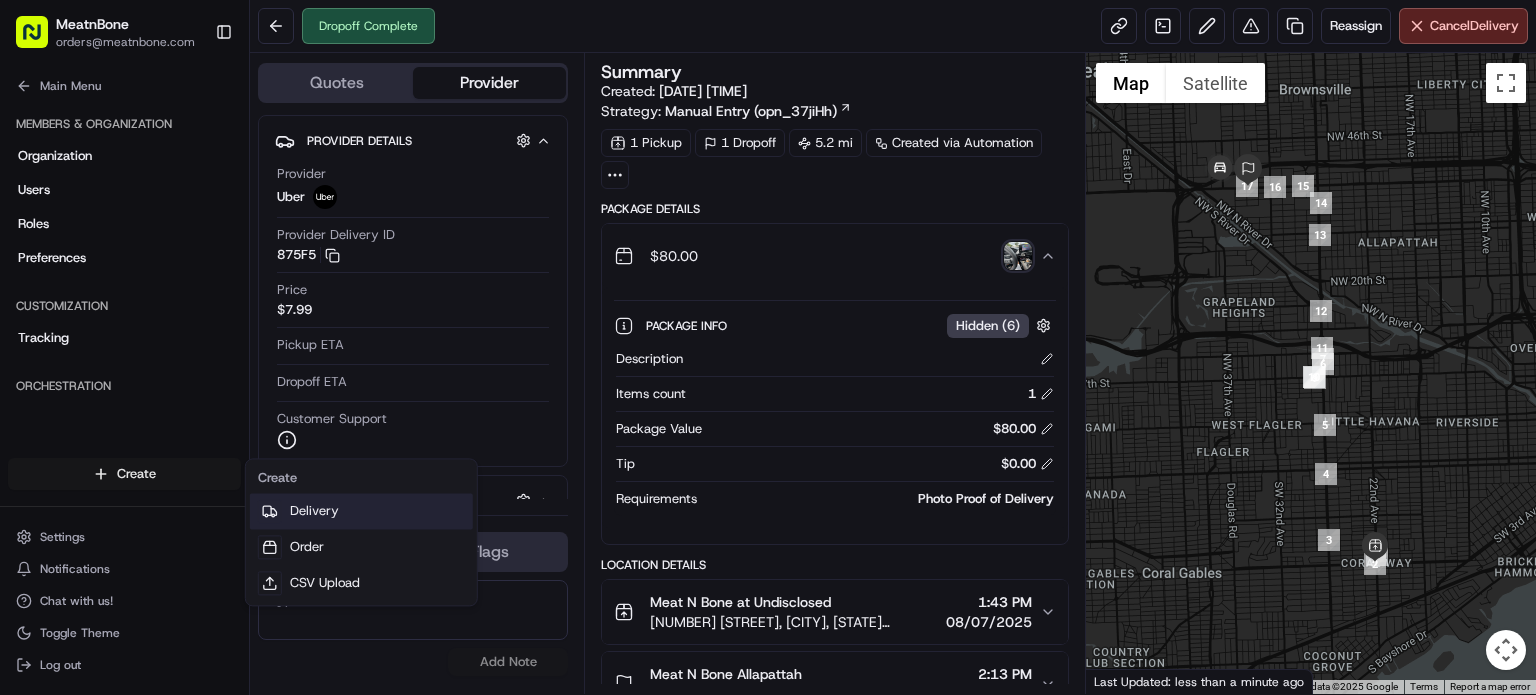click on "Delivery" at bounding box center (361, 511) 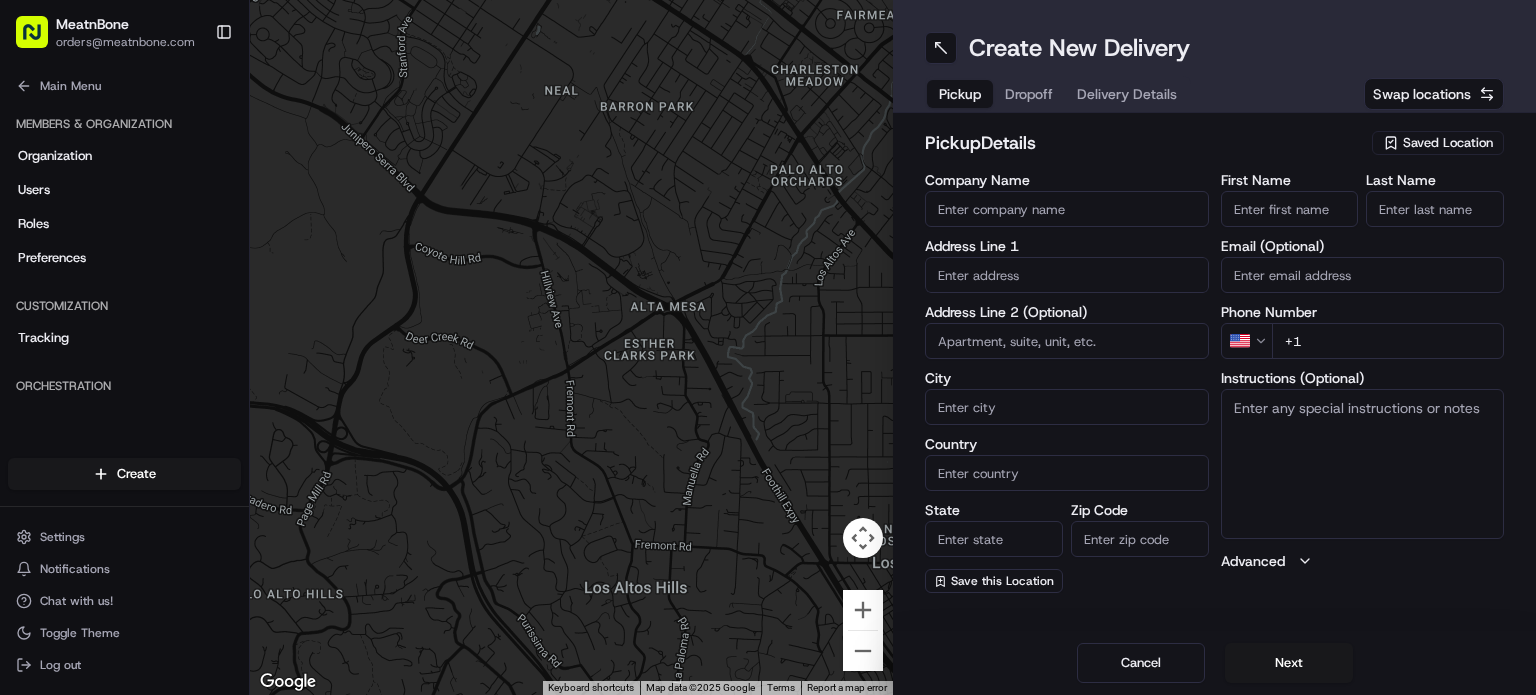 click on "Saved Location" at bounding box center (1438, 143) 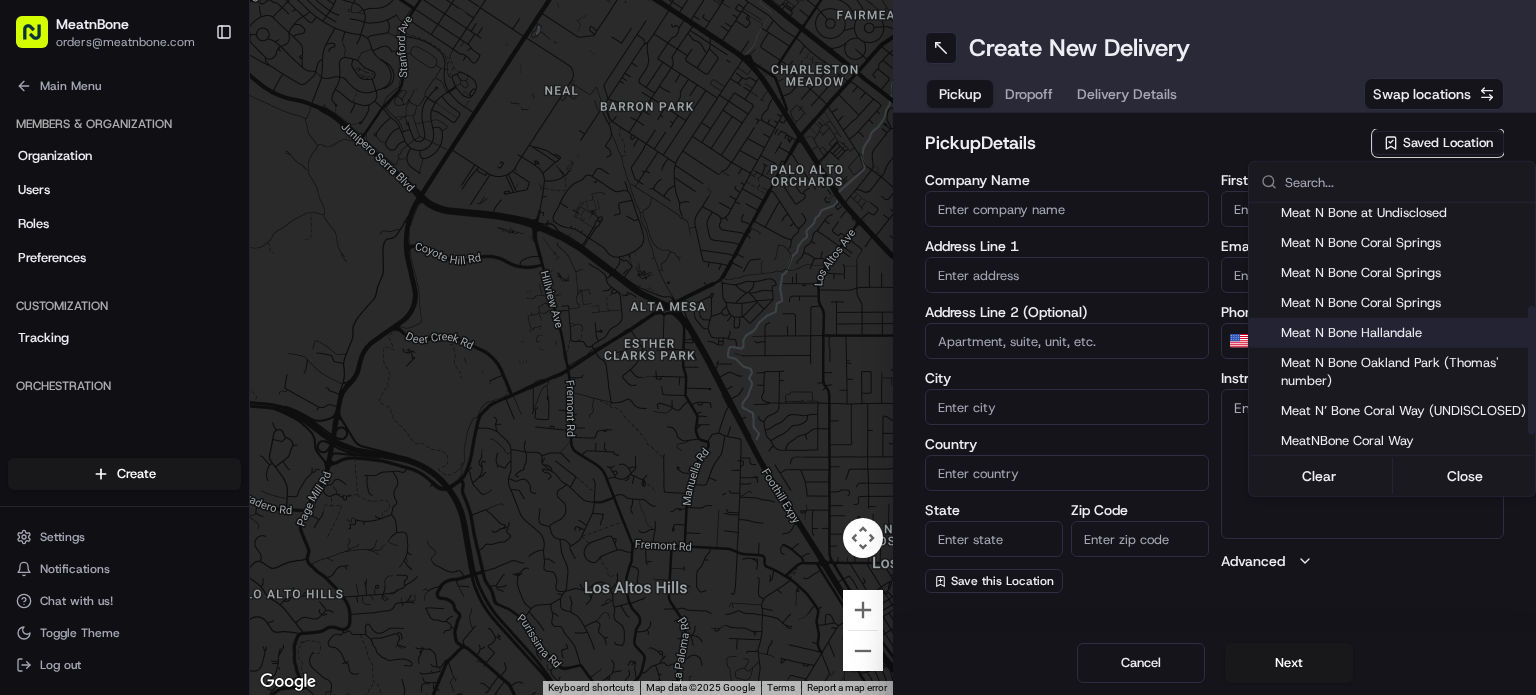 scroll, scrollTop: 200, scrollLeft: 0, axis: vertical 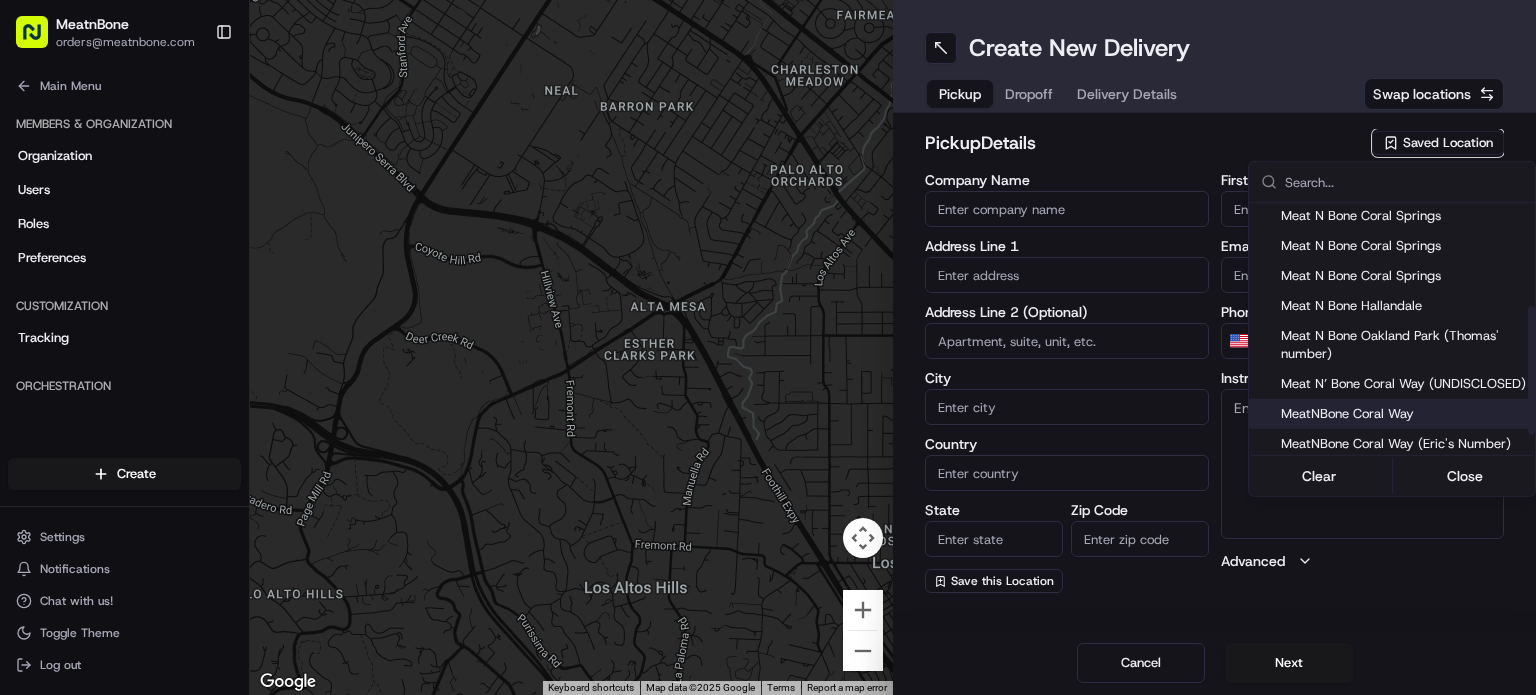 click on "MeatNBone Coral Way" at bounding box center [1392, 414] 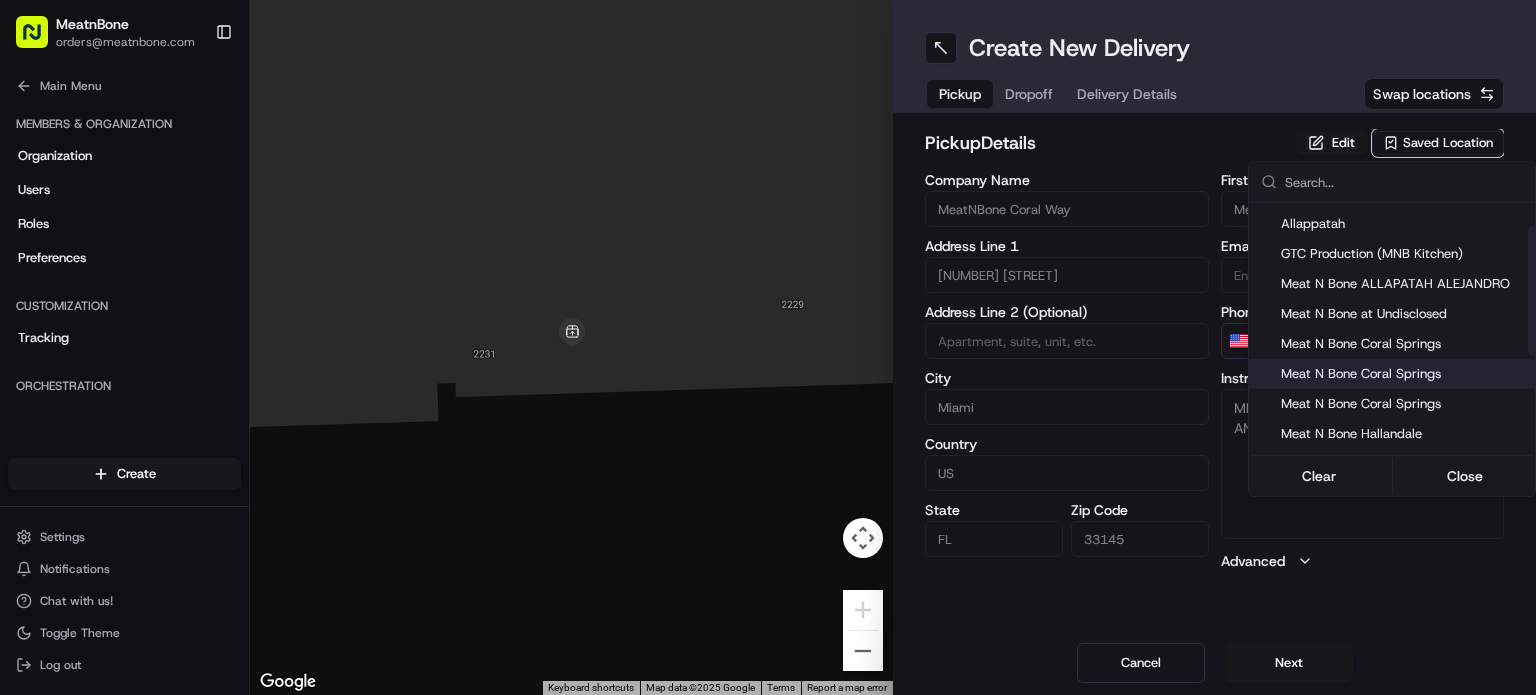 scroll, scrollTop: 0, scrollLeft: 0, axis: both 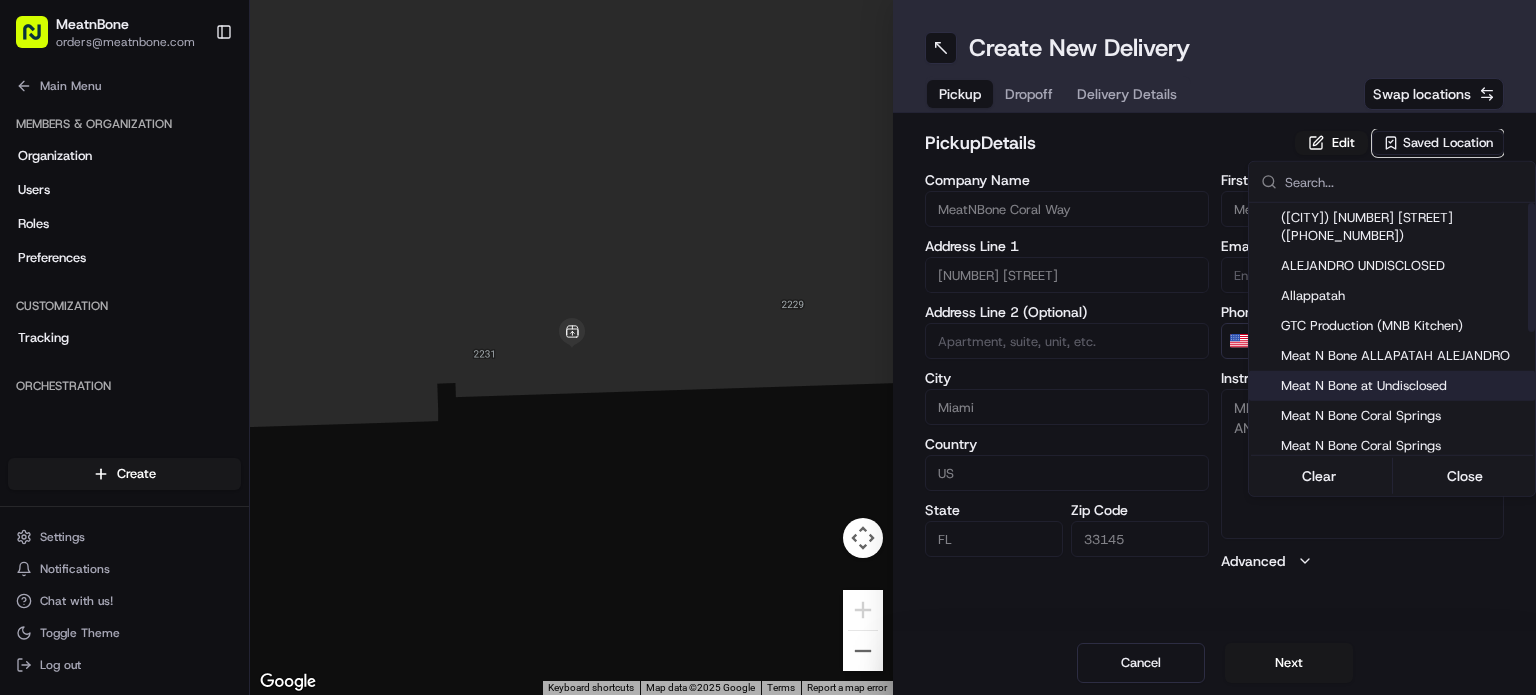 click on "Meat N Bone at Undisclosed" at bounding box center (1404, 386) 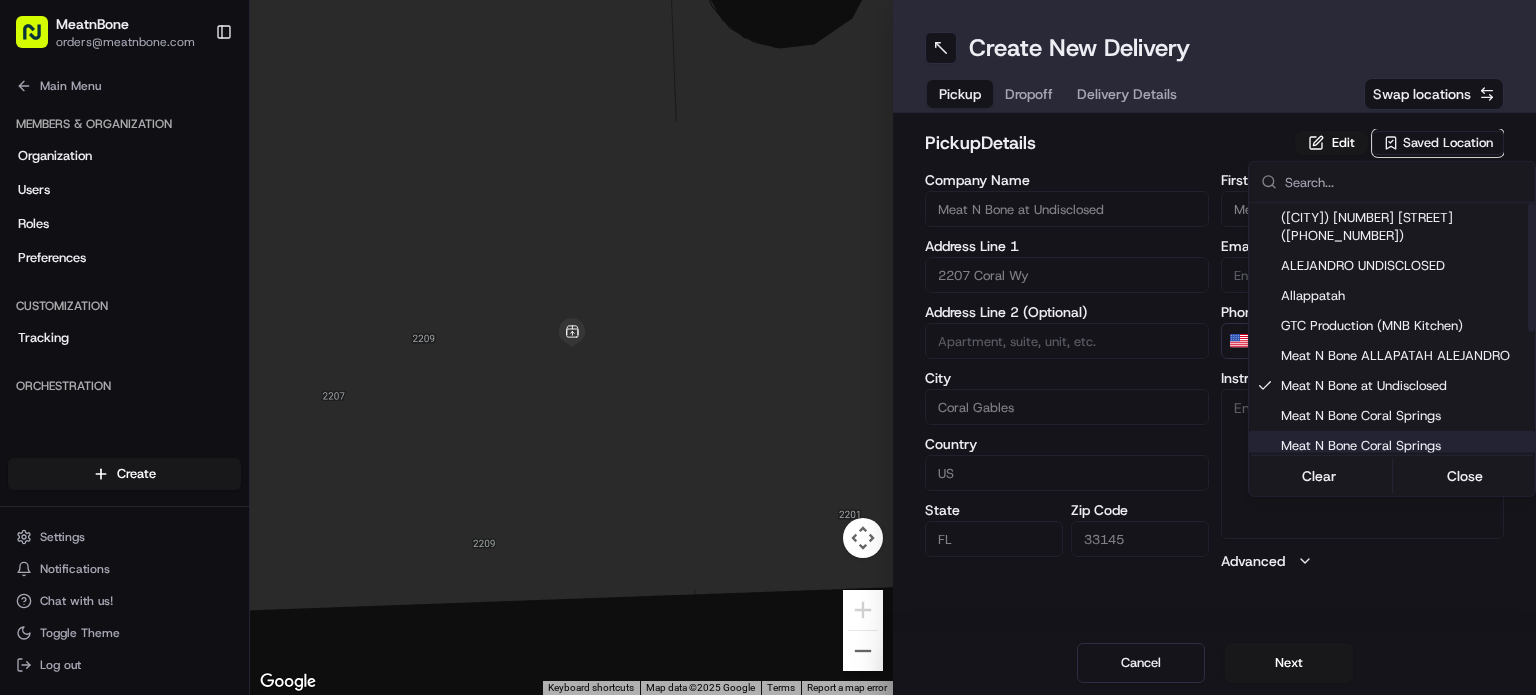 click on "Company Name Meat N Bone at Undisclosed Address Line 1 [NUMBER] [STREET] Address Line 2 (Optional) City [CITY] Country US" at bounding box center [768, 347] 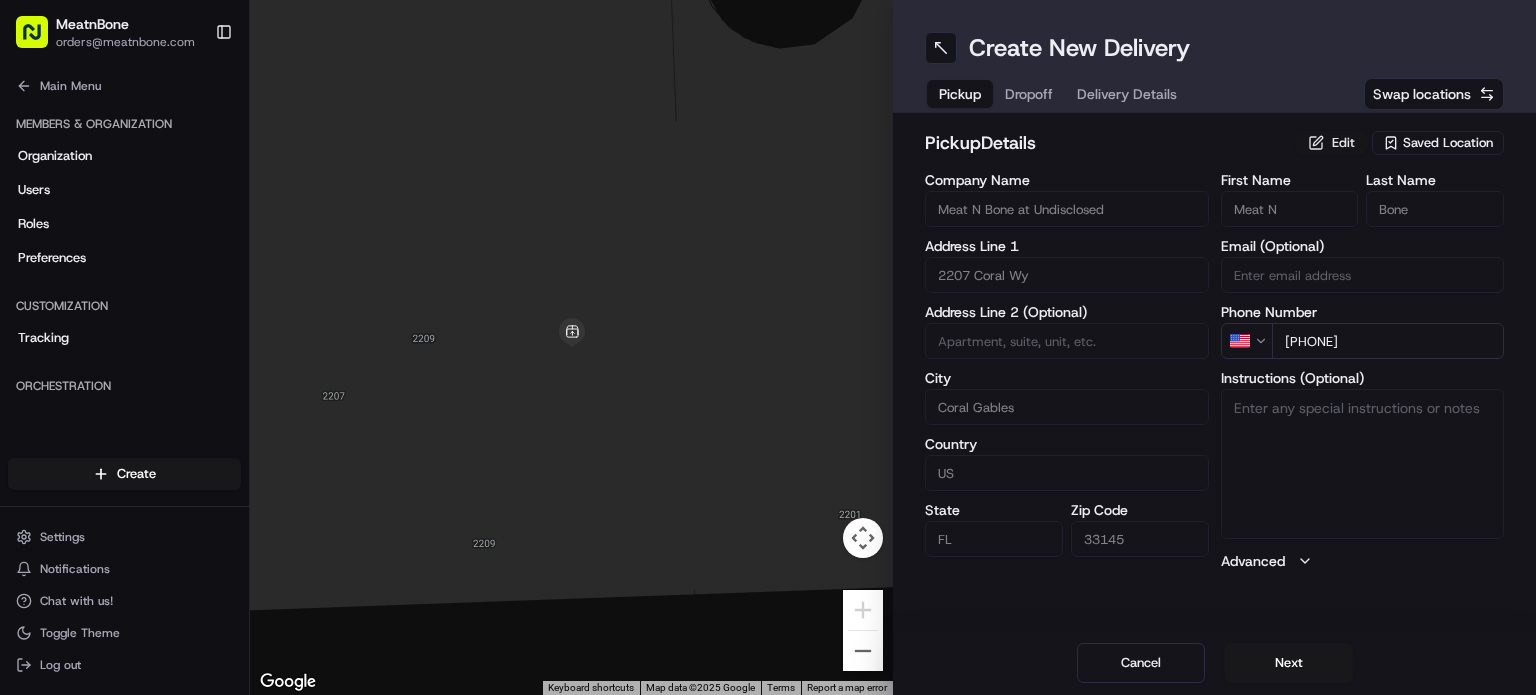 click on "Edit" at bounding box center [1331, 143] 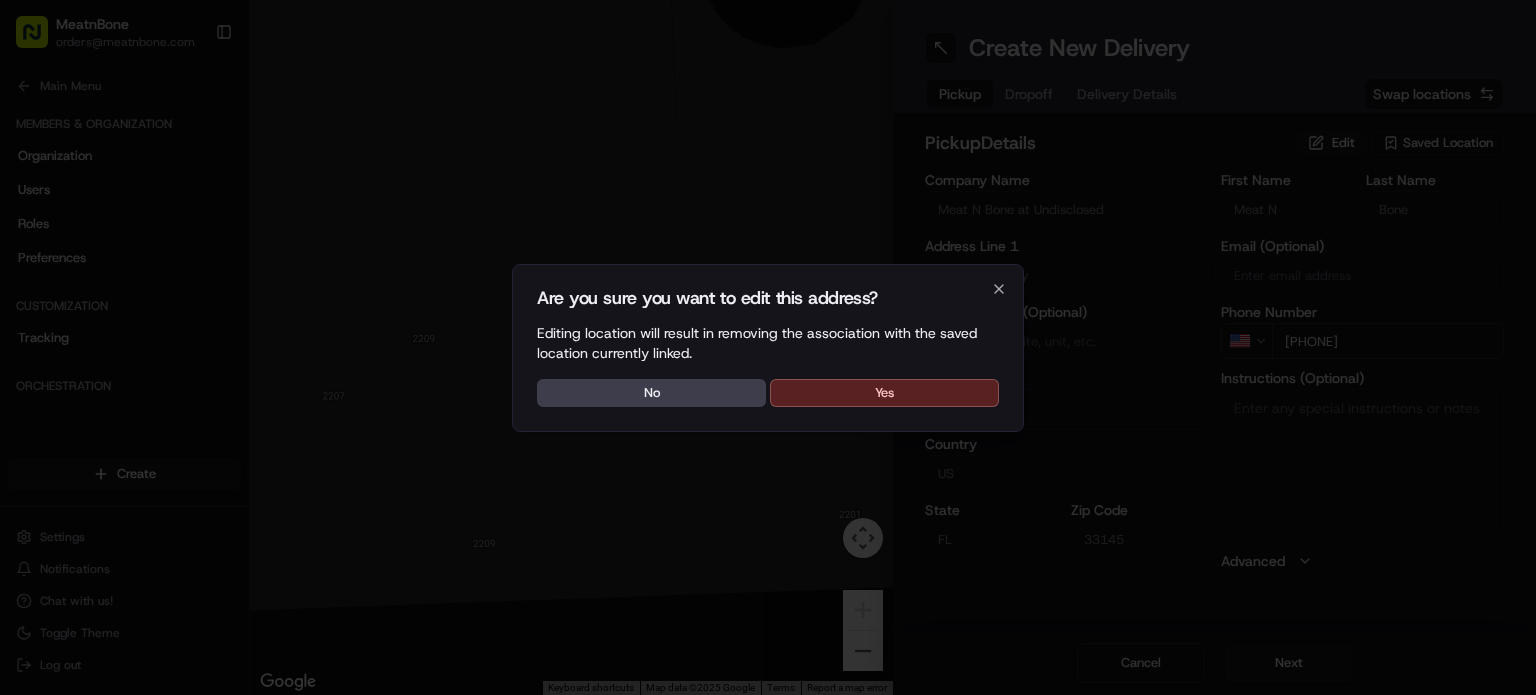 drag, startPoint x: 932, startPoint y: 347, endPoint x: 916, endPoint y: 377, distance: 34 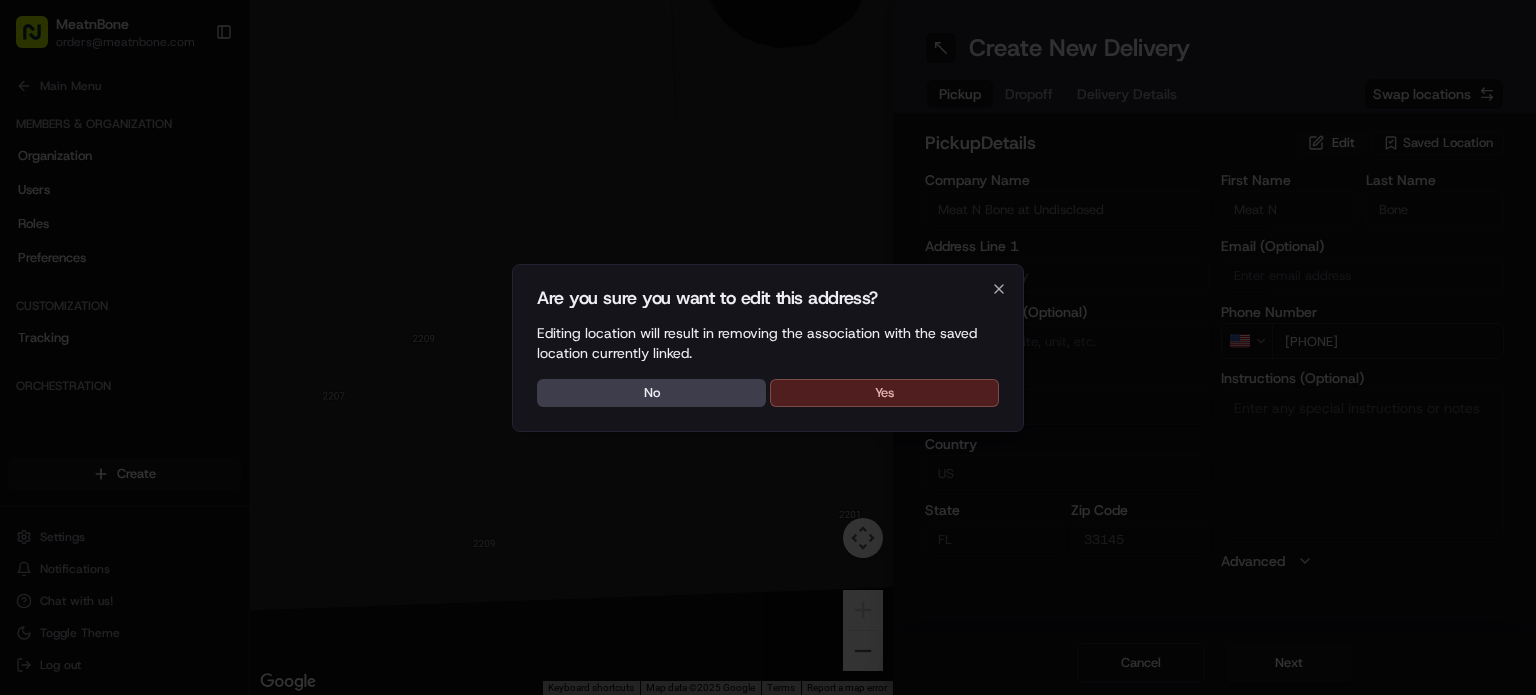 click on "Yes" at bounding box center [884, 393] 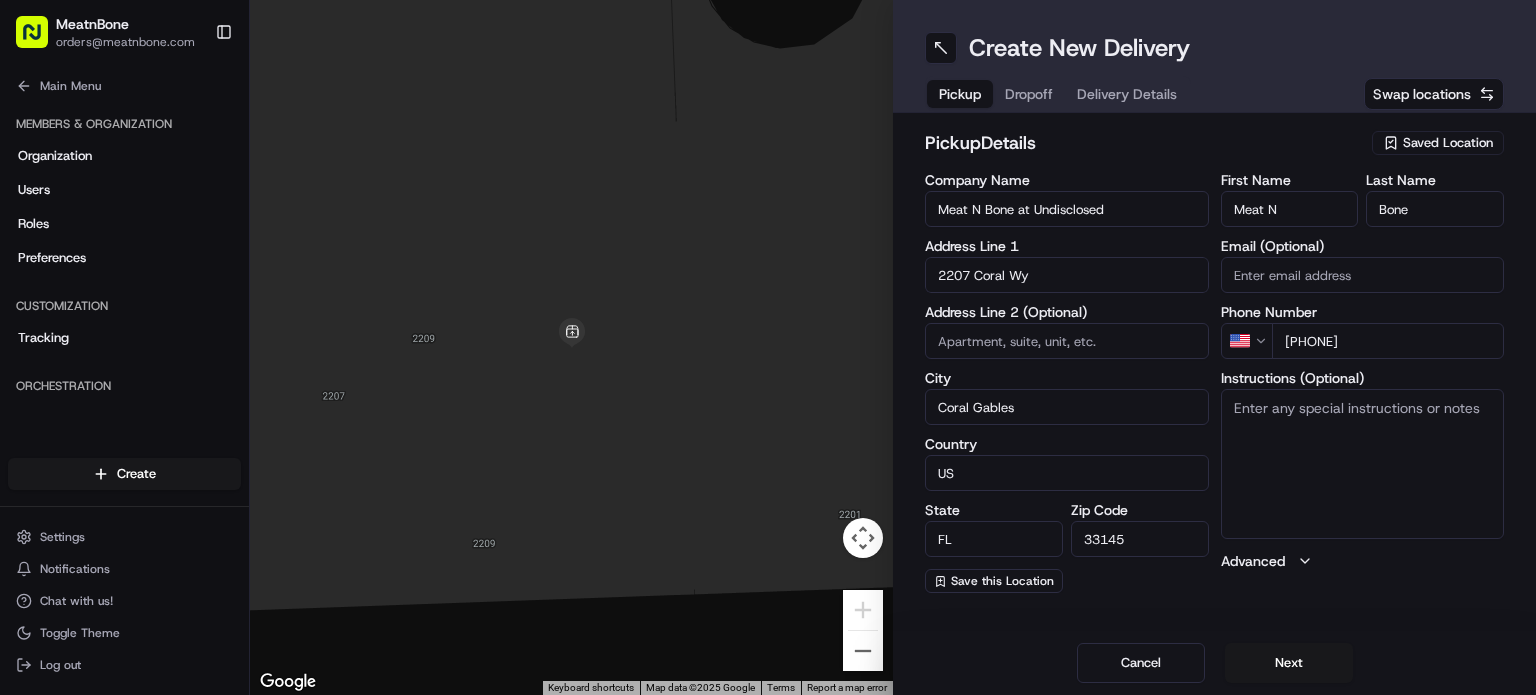 drag, startPoint x: 1144, startPoint y: 210, endPoint x: 1020, endPoint y: 229, distance: 125.4472 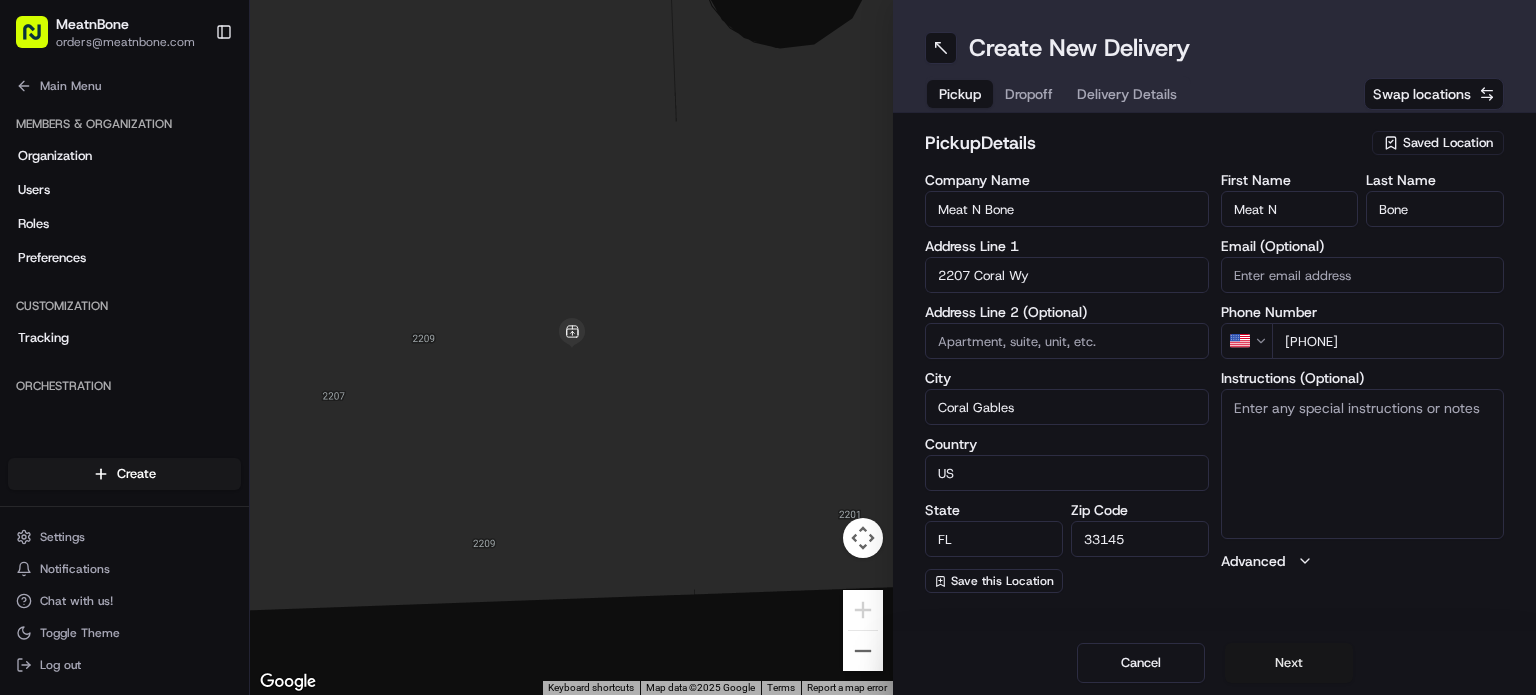type on "Meat N Bone" 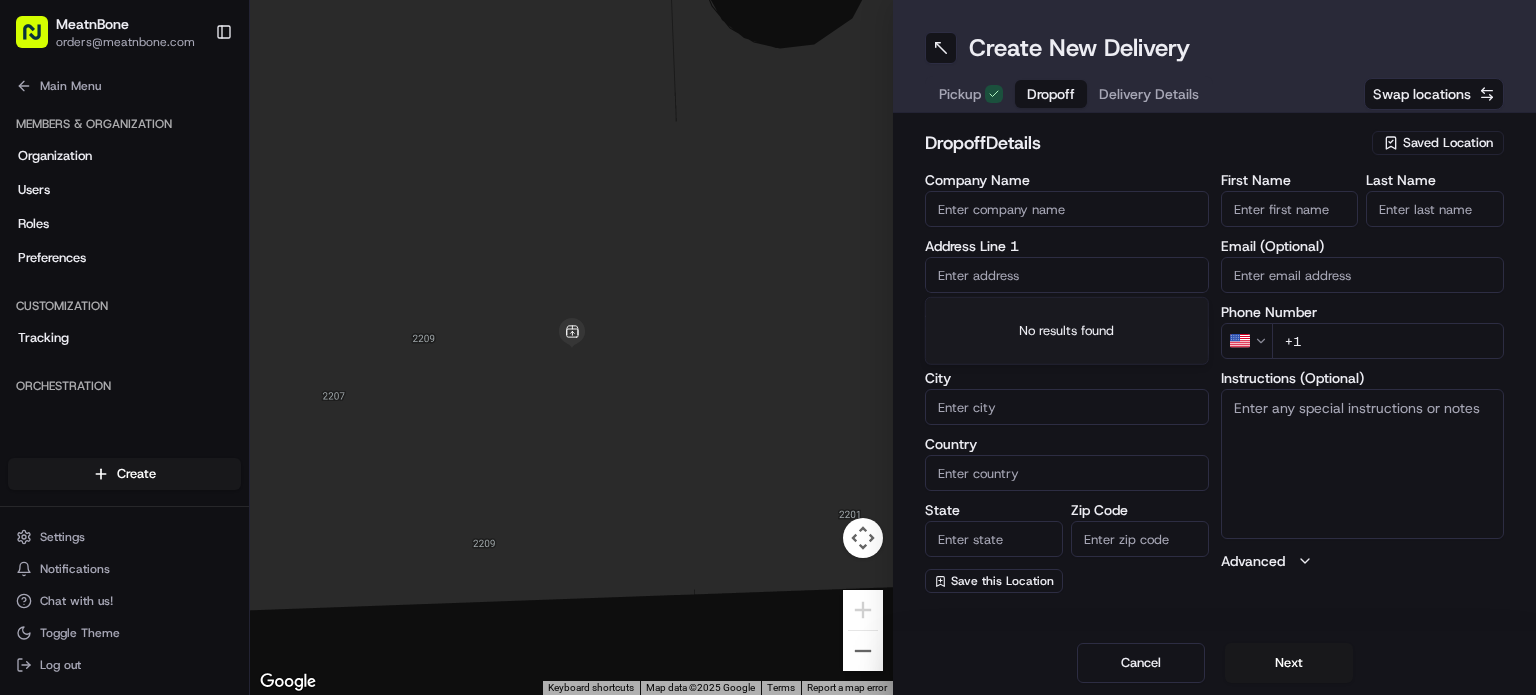 click at bounding box center [1067, 275] 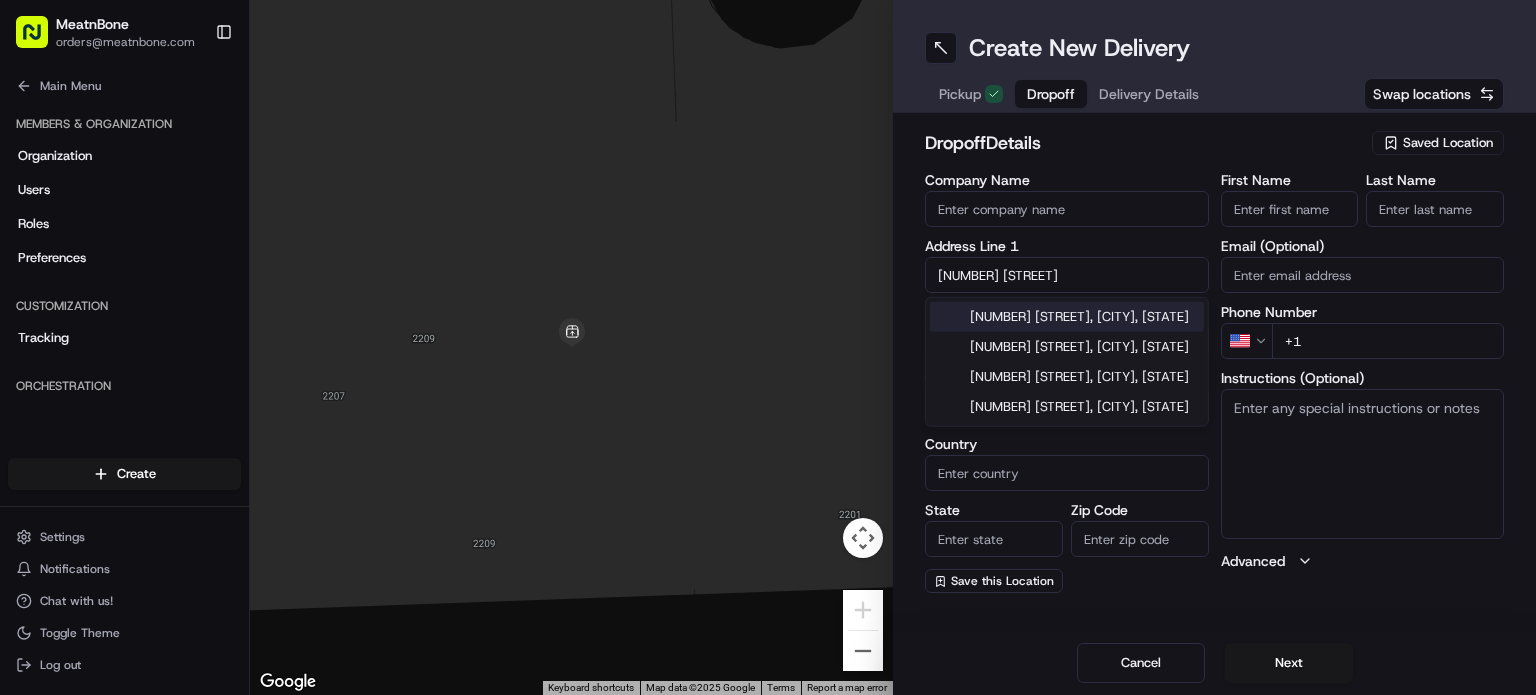 click on "[NUMBER] [STREET], [CITY], [STATE]" at bounding box center [1067, 317] 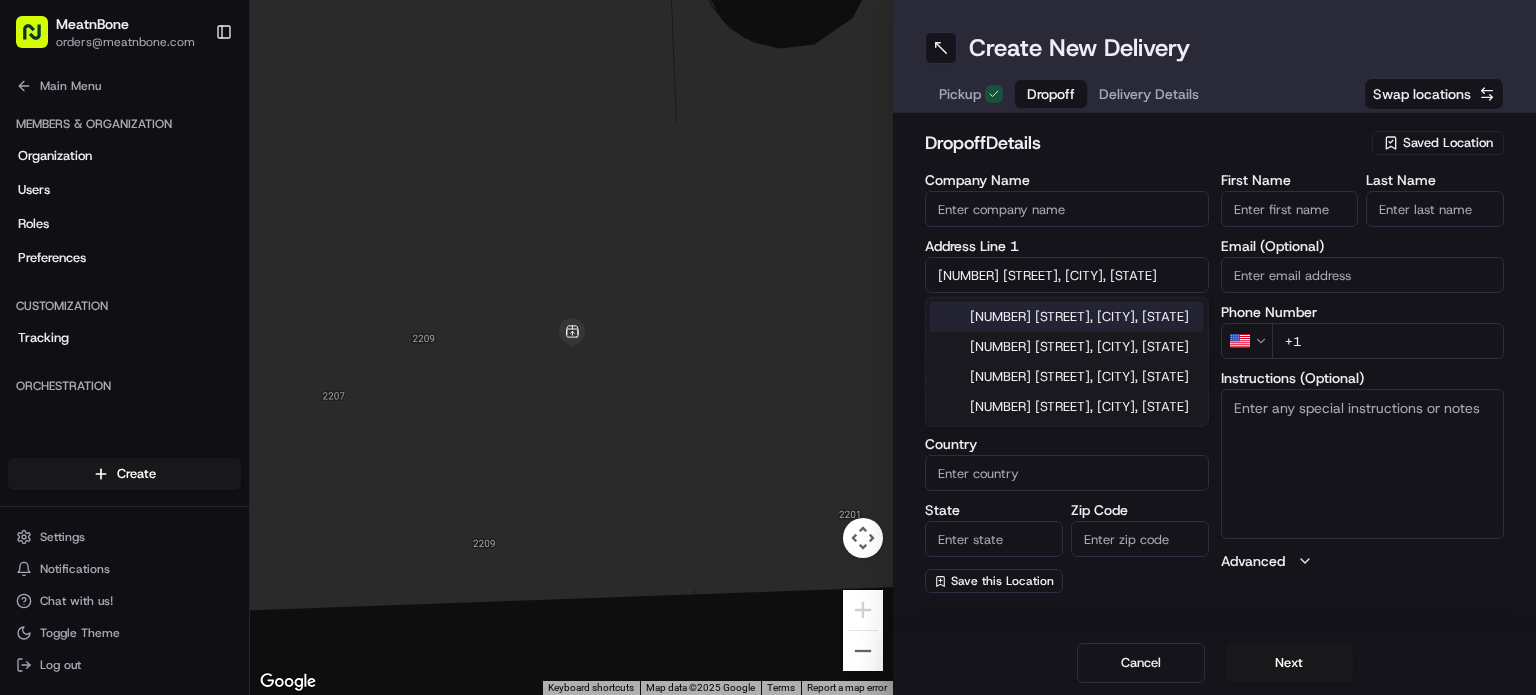 type on "[NUMBER] [STREET], [CITY], [STATE] [POSTAL_CODE], [COUNTRY]" 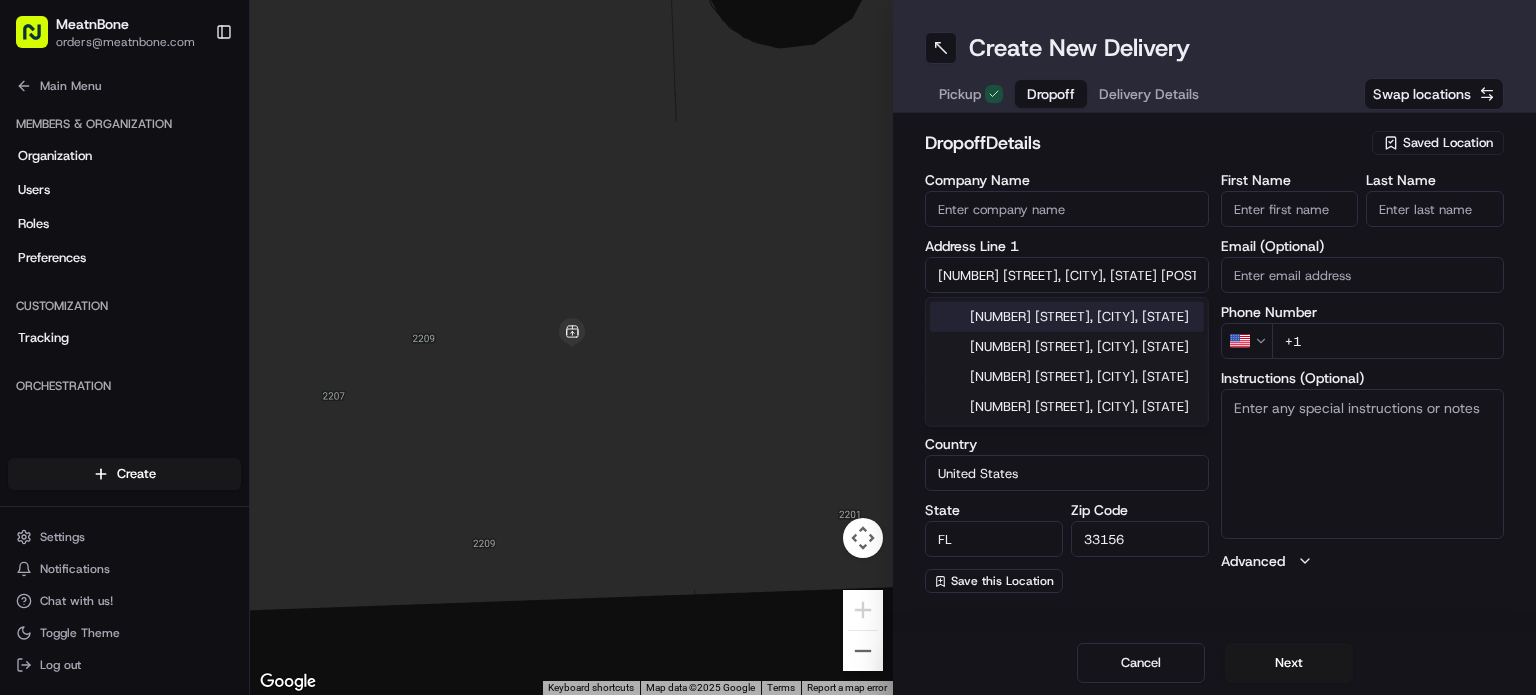 type on "[NUMBER] [STREET]" 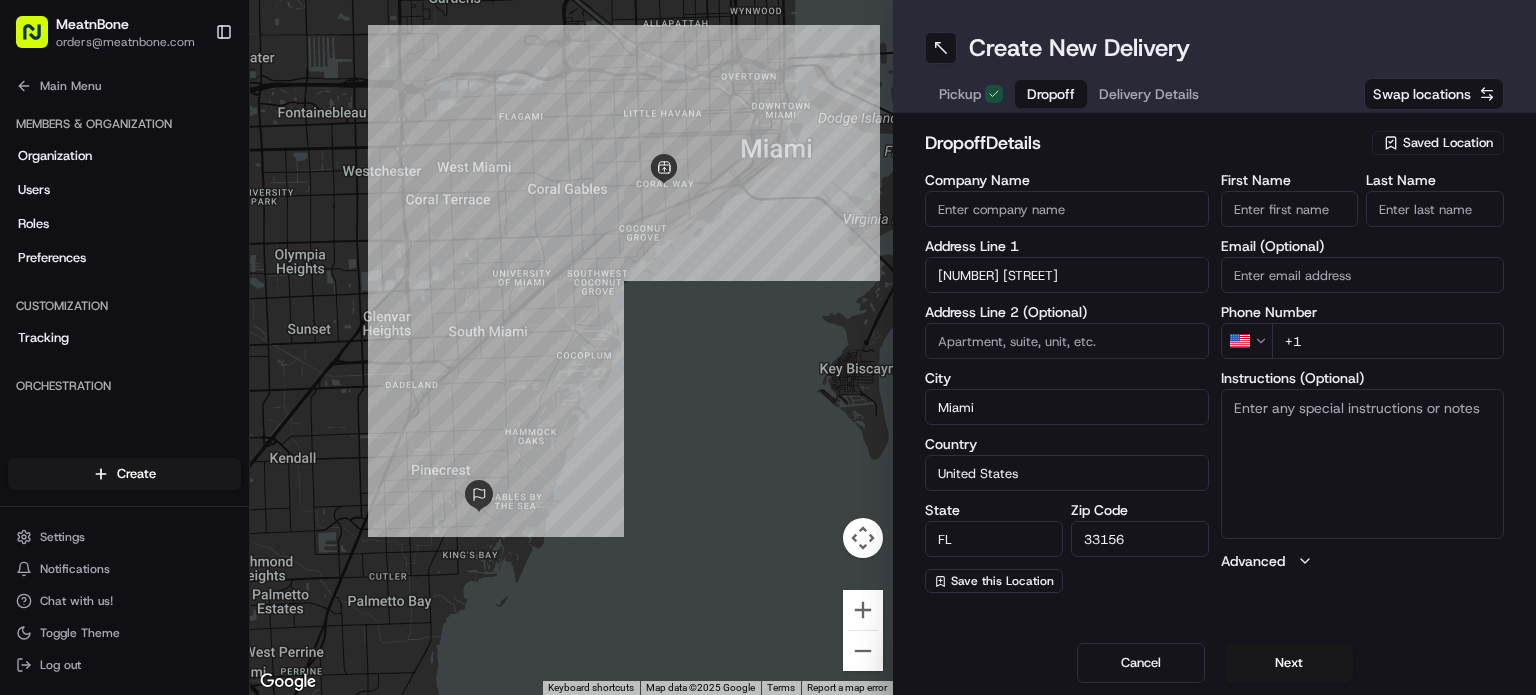 click on "First Name Last Name Email (Optional) Phone Number US +1 Instructions (Optional) Advanced" at bounding box center [1363, 383] 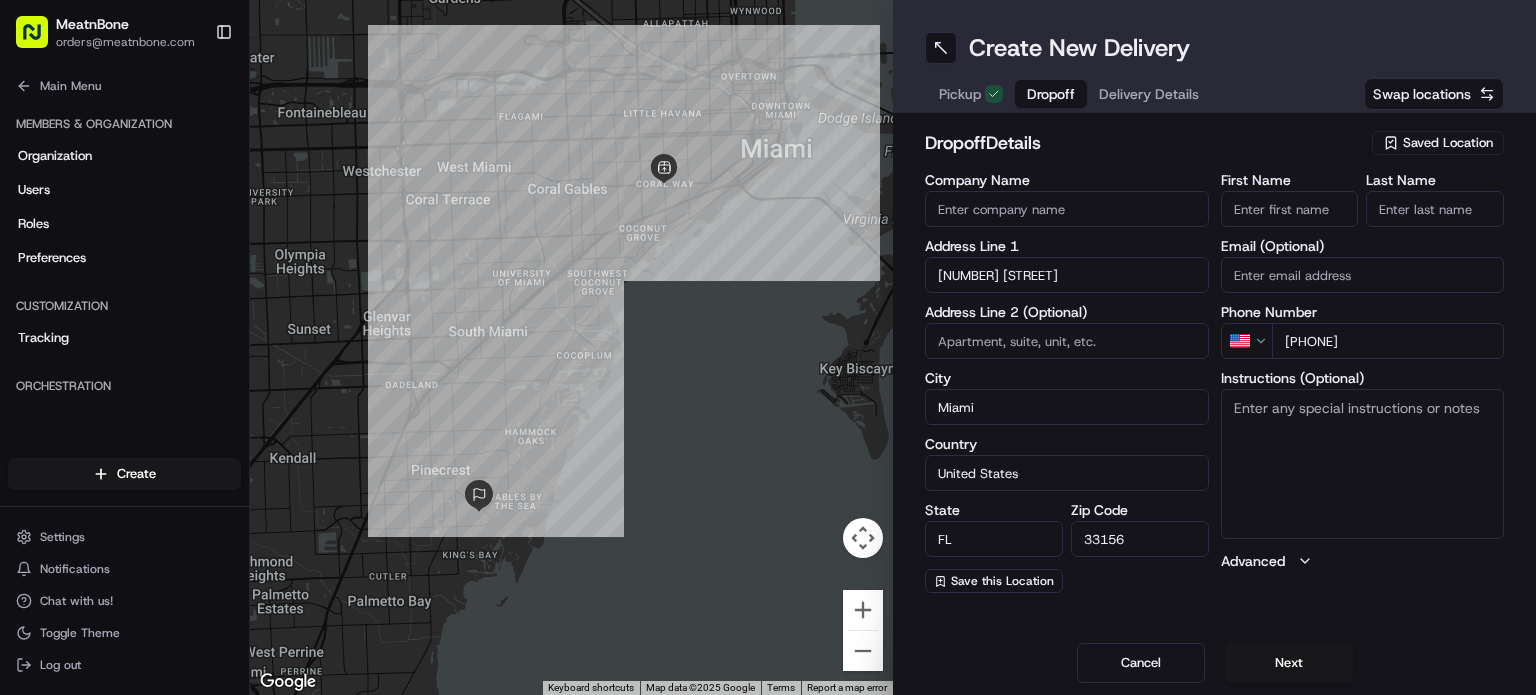 type on "[PHONE]" 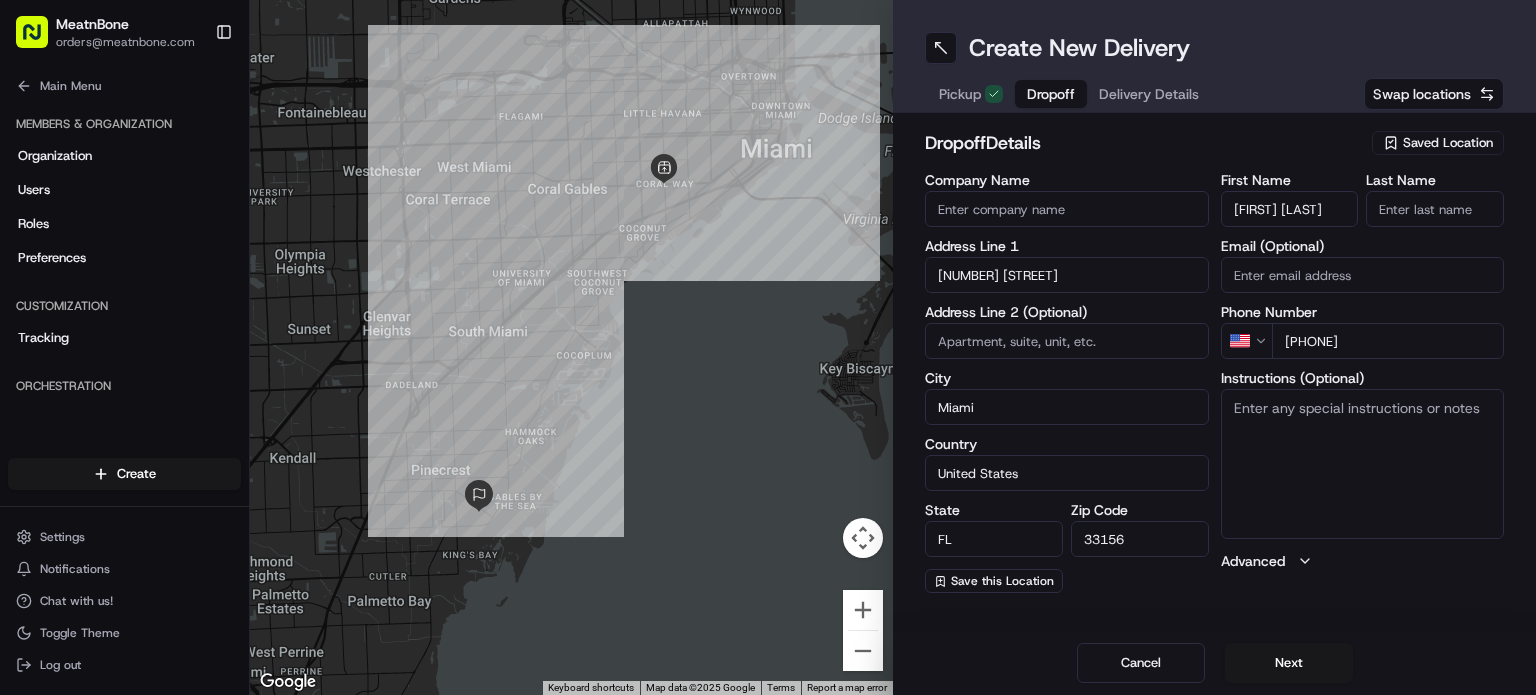 scroll, scrollTop: 0, scrollLeft: 0, axis: both 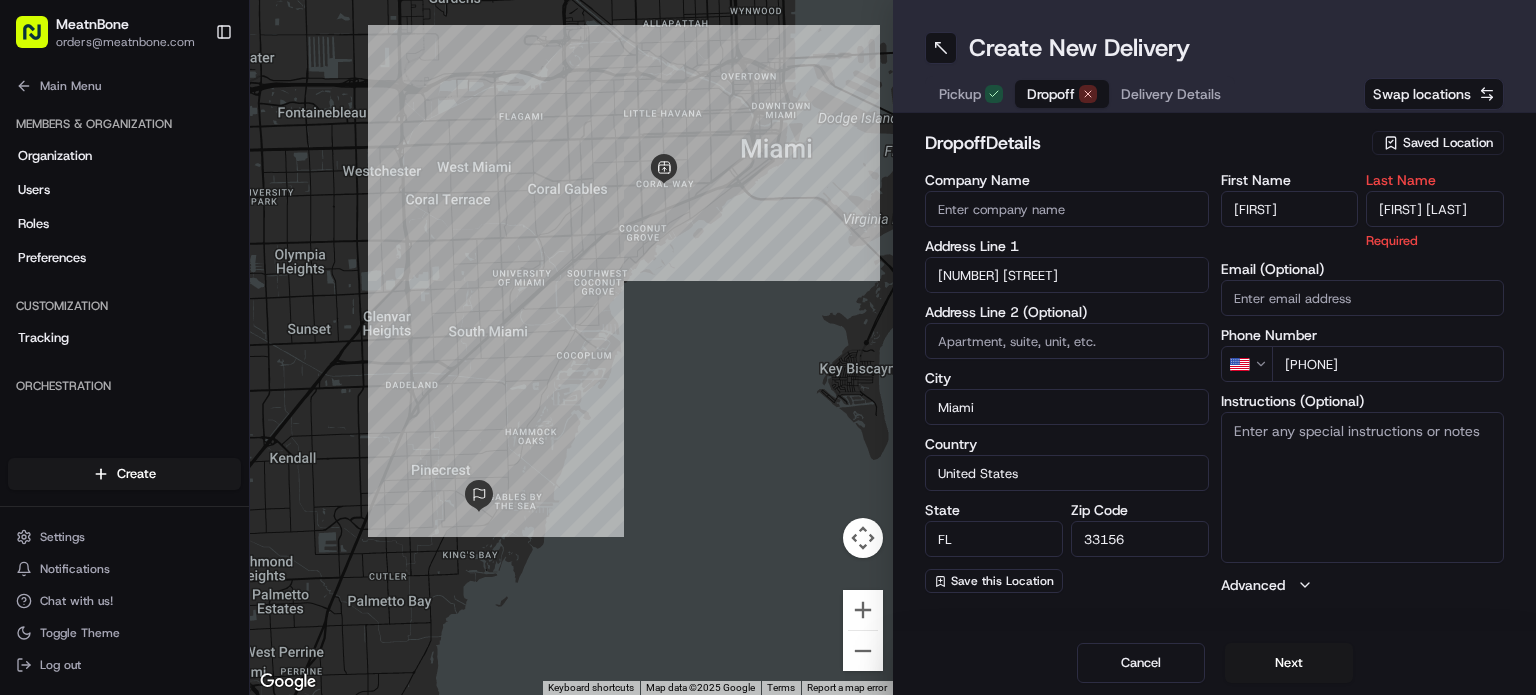 type on "[FIRST] [LAST]" 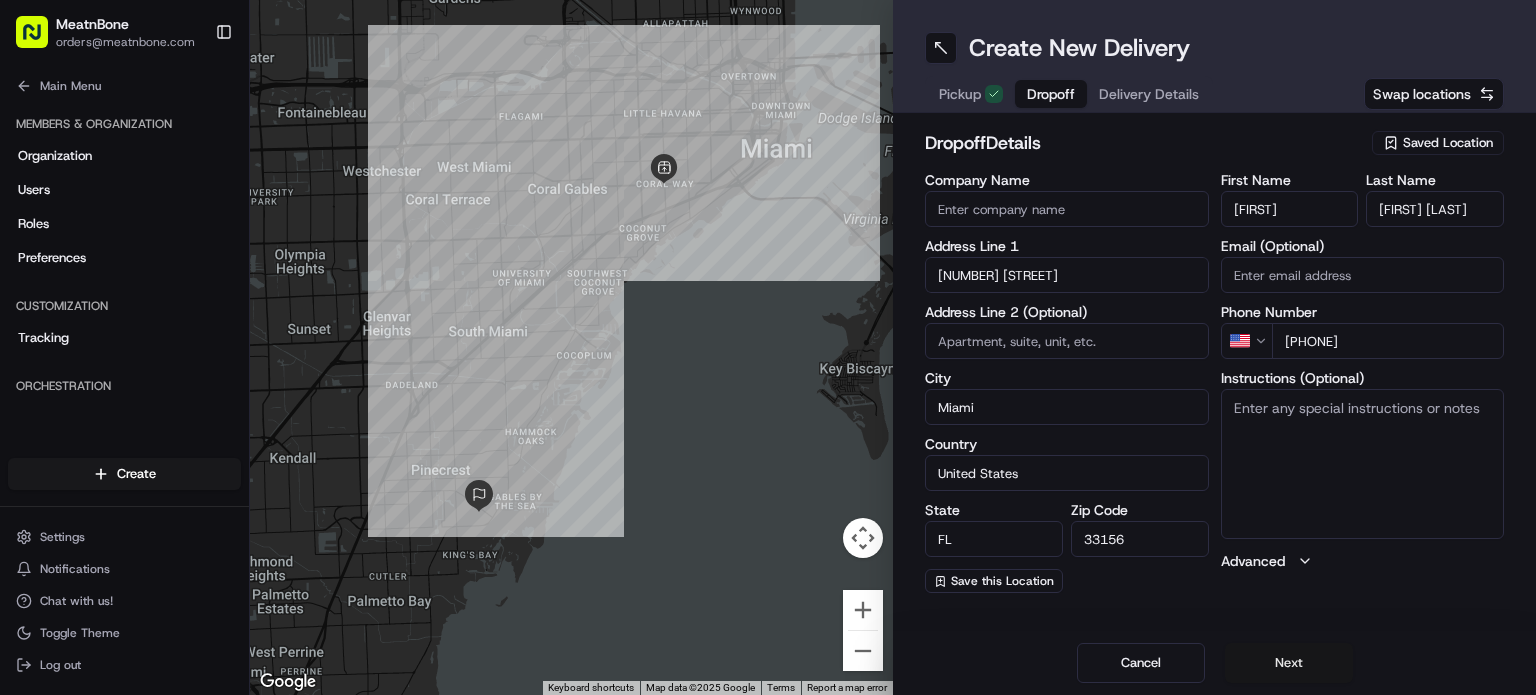 click on "Next" at bounding box center (1289, 663) 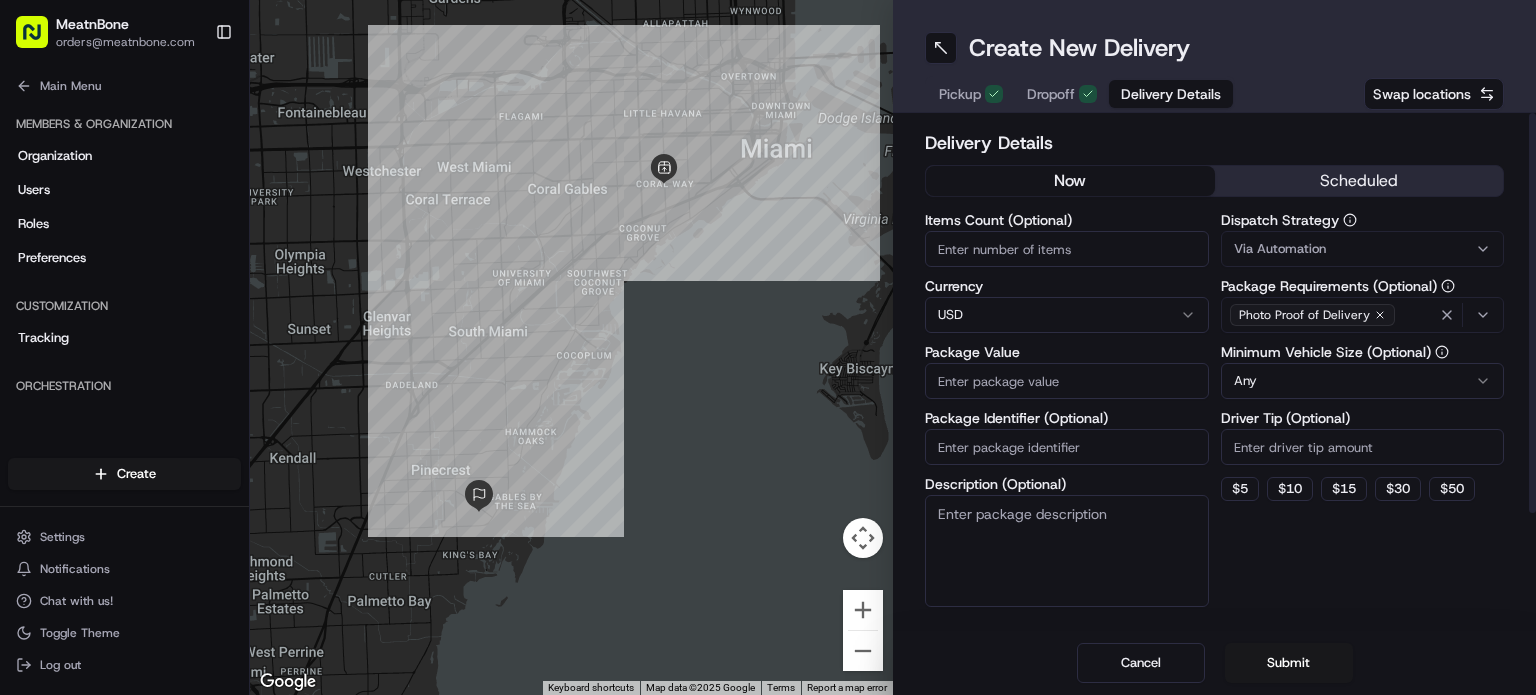click on "Package Value" at bounding box center (1067, 381) 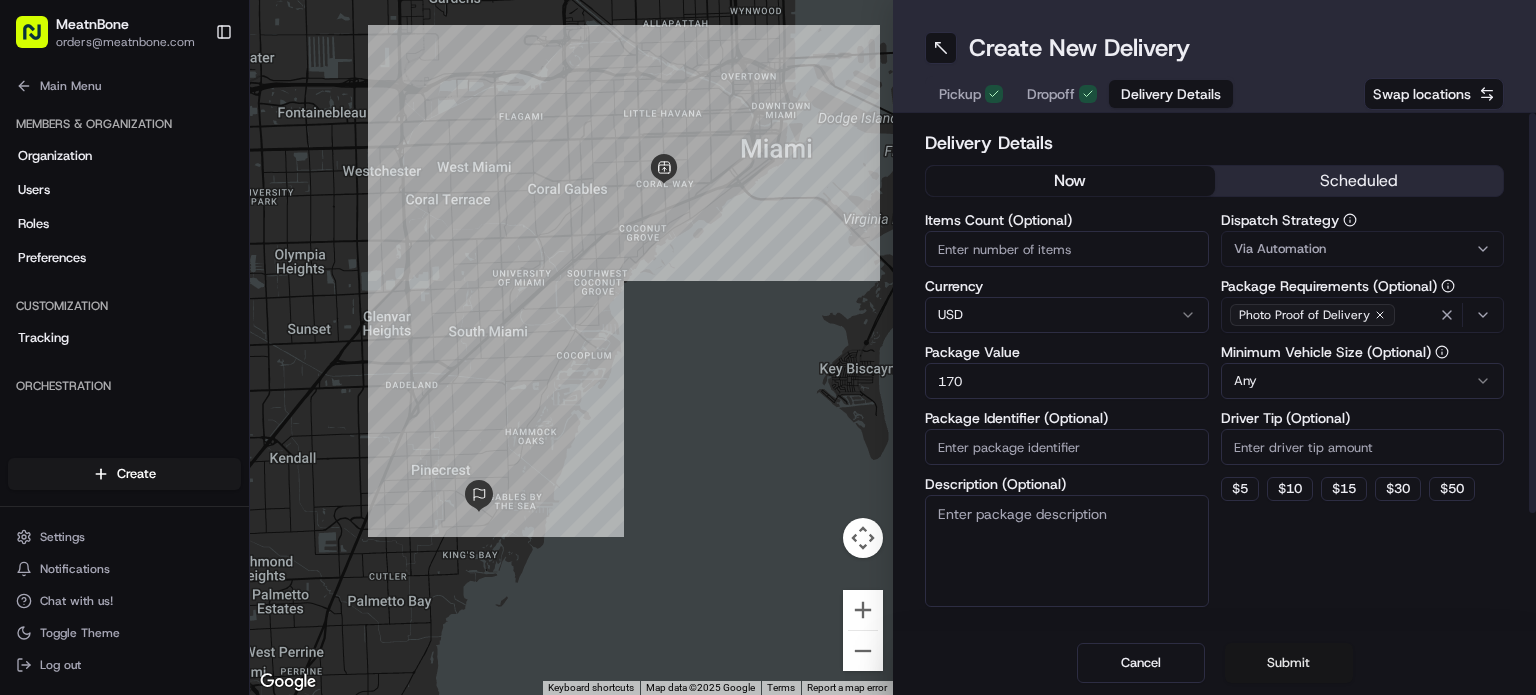 type on "170" 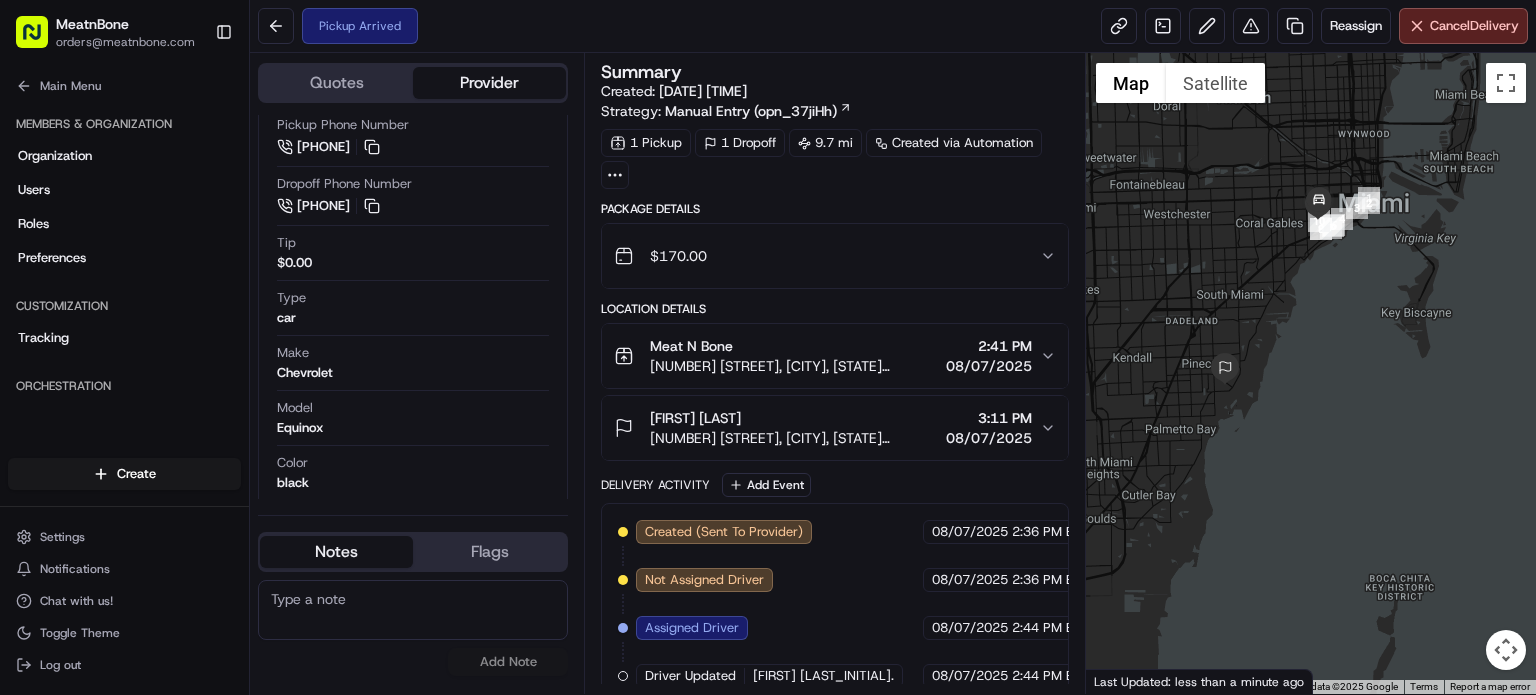scroll, scrollTop: 481, scrollLeft: 0, axis: vertical 